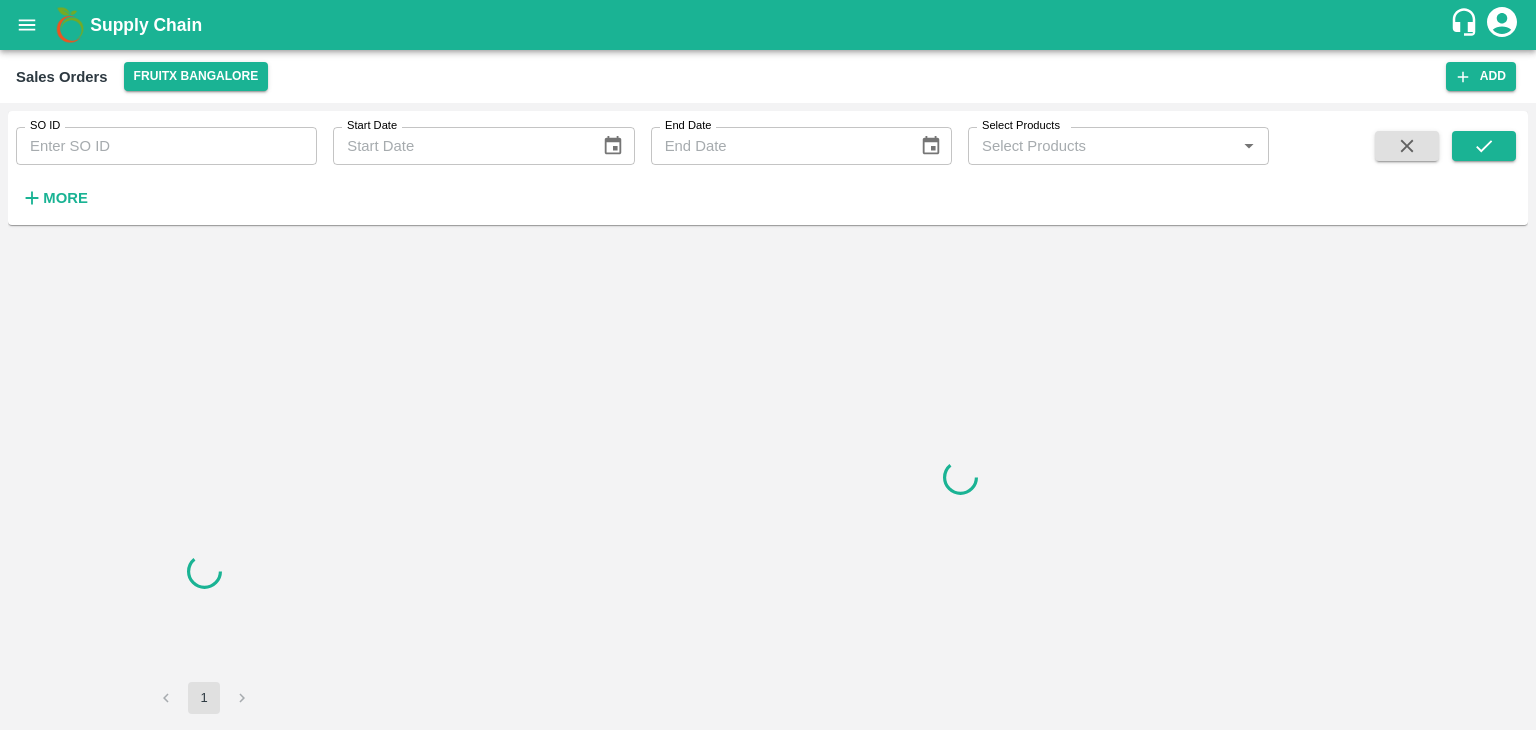 scroll, scrollTop: 0, scrollLeft: 0, axis: both 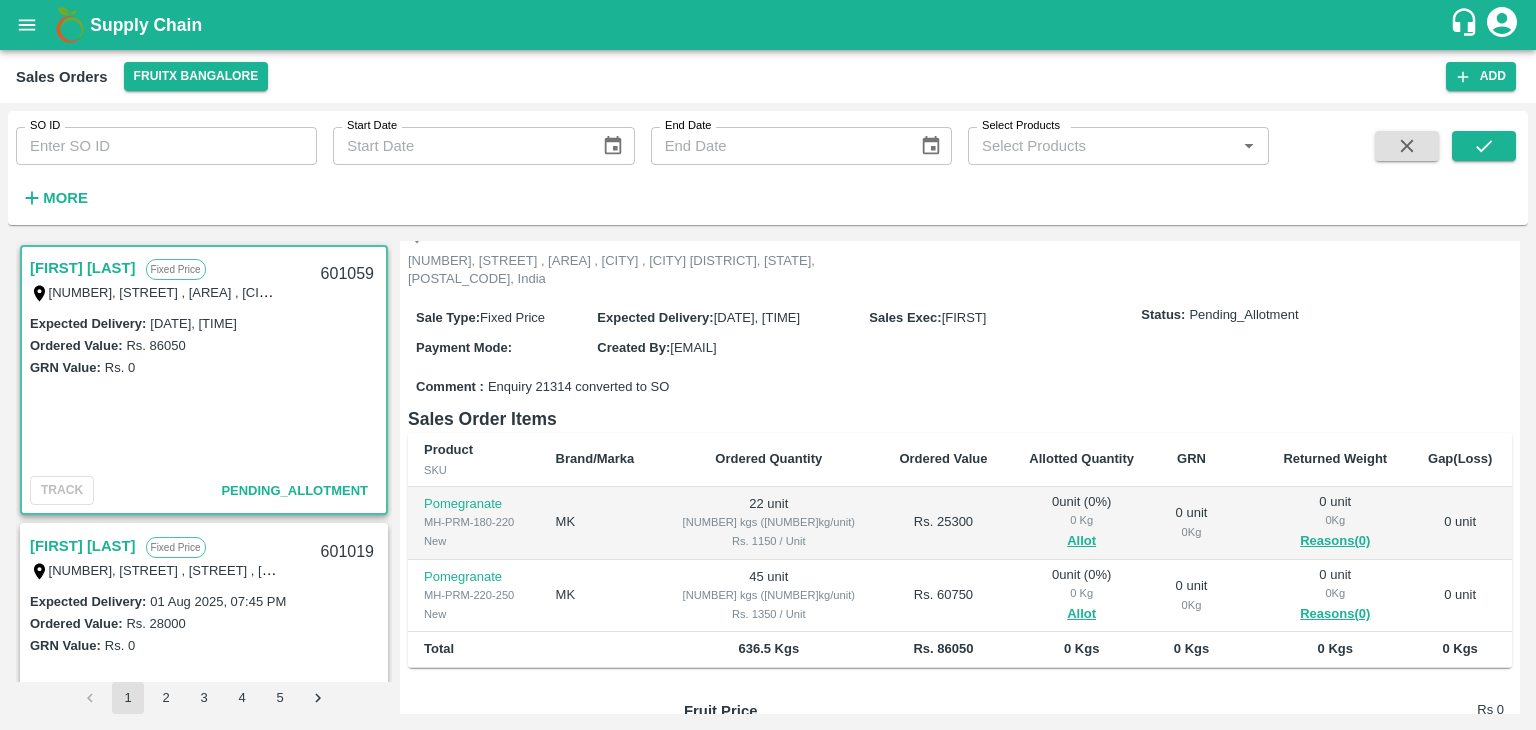 click on "Allot" at bounding box center [1081, 541] 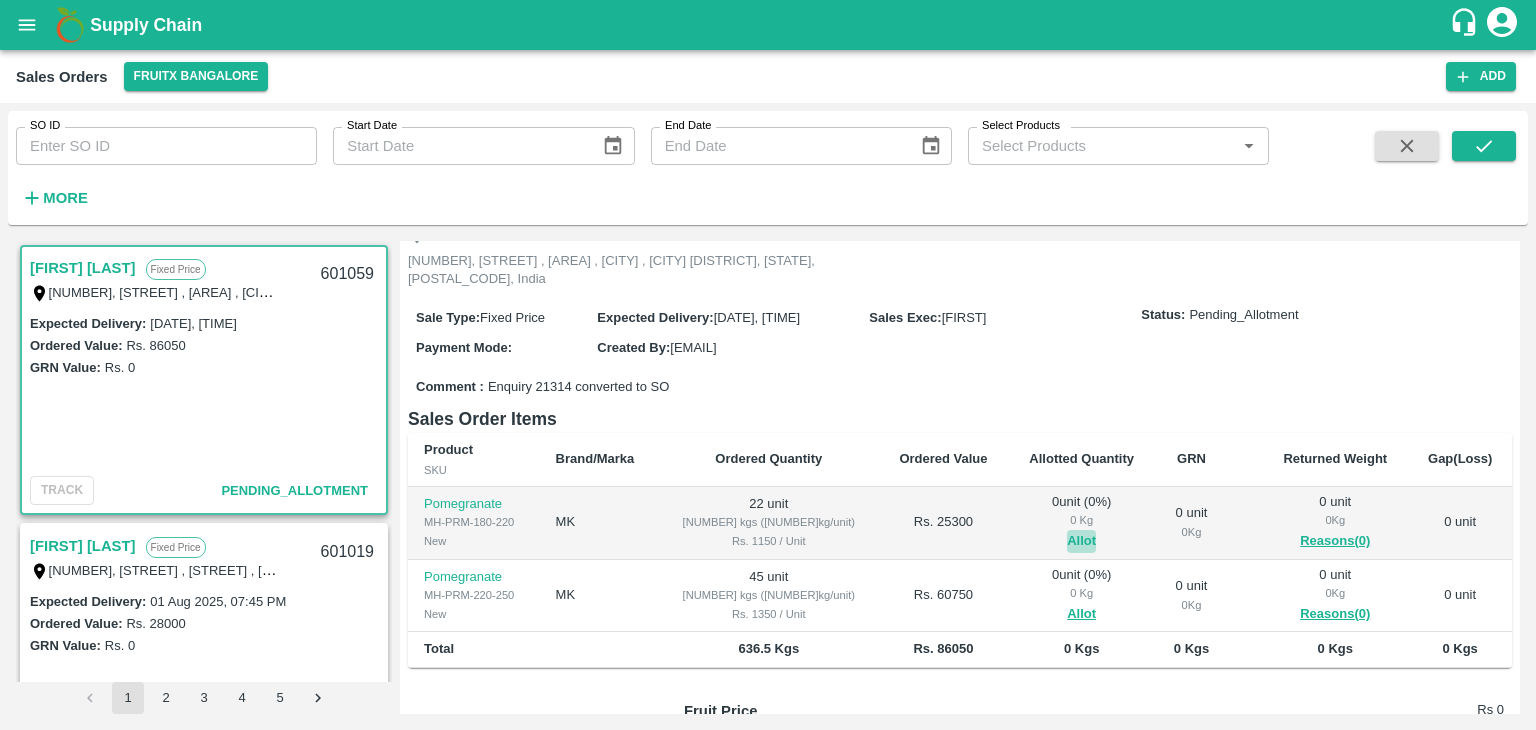 click on "Allot" at bounding box center [1081, 541] 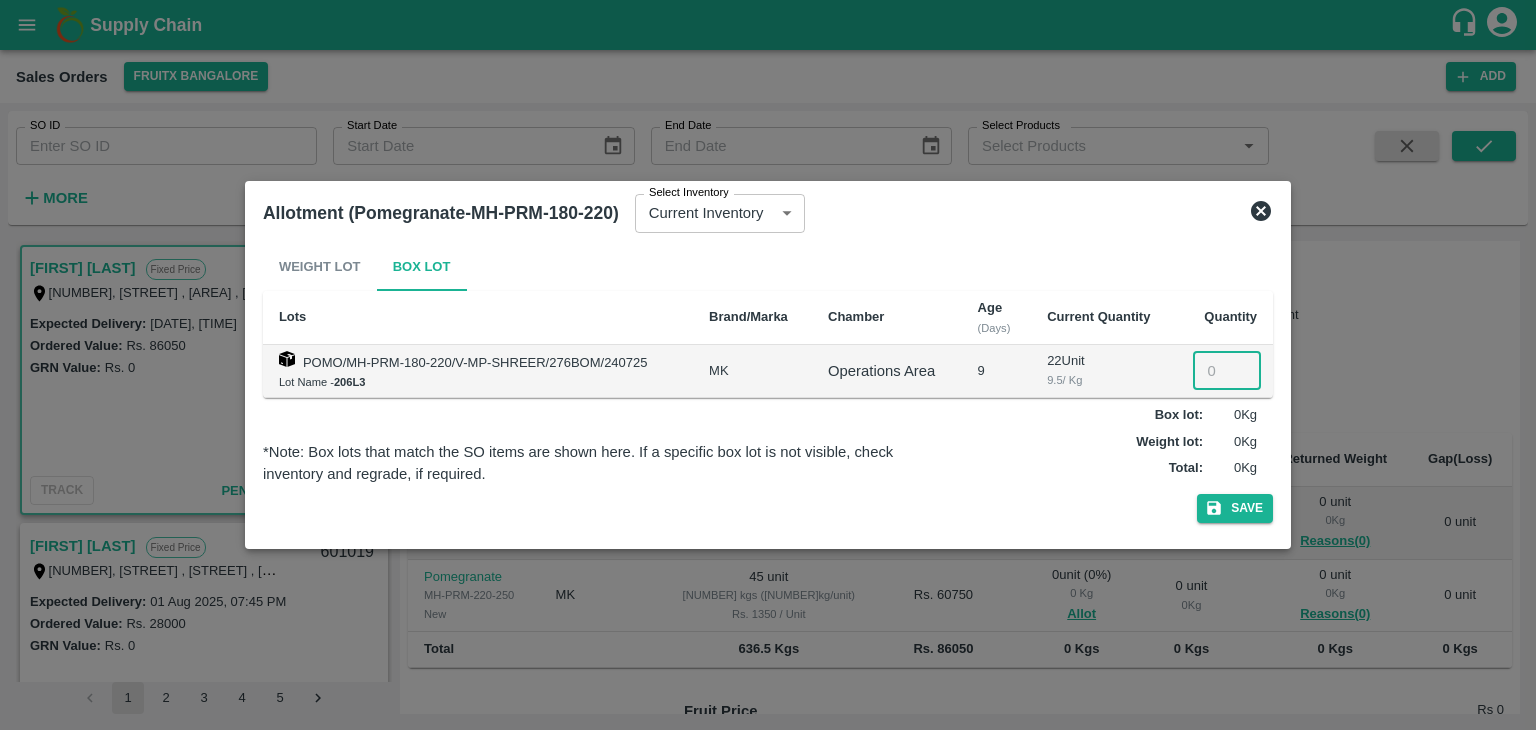 click at bounding box center (1227, 371) 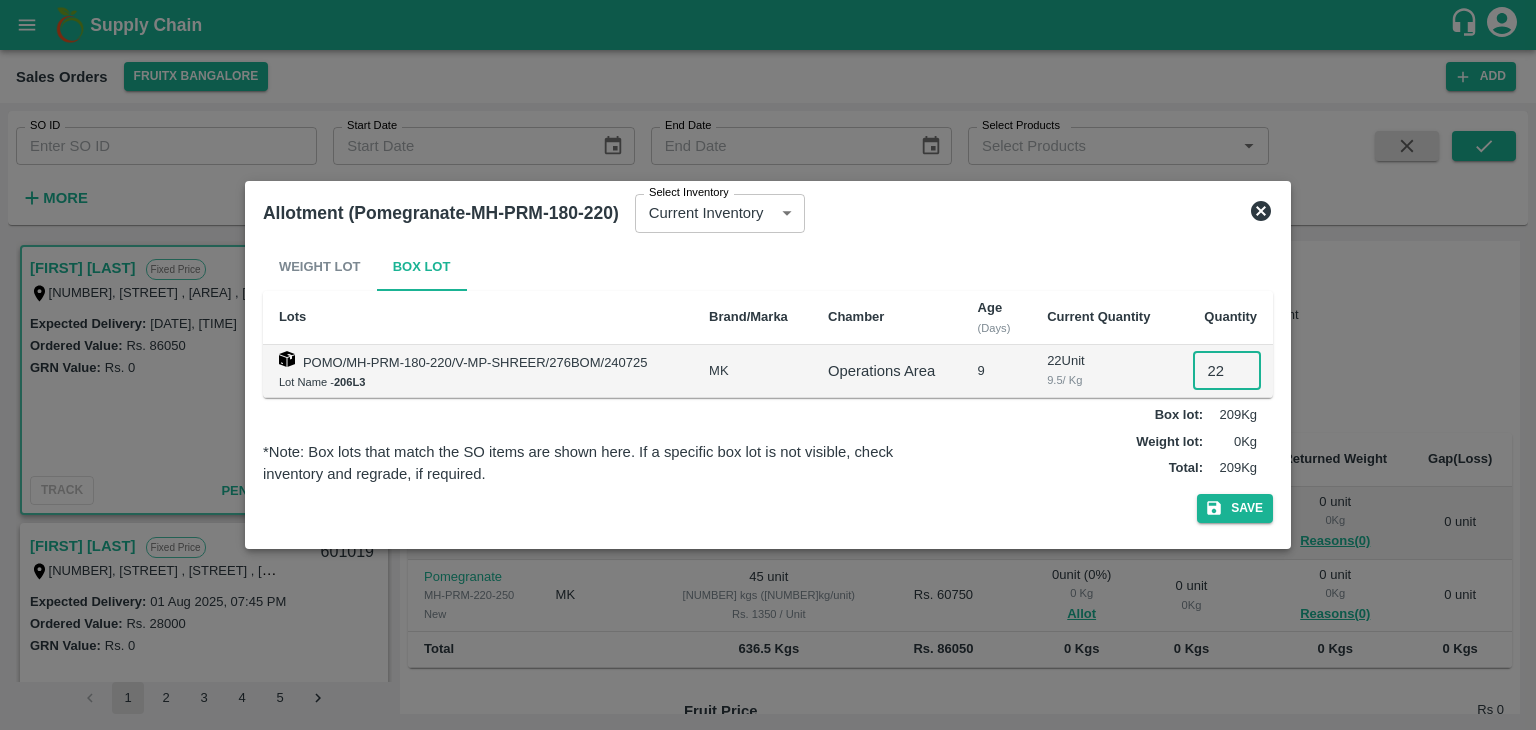 type on "22" 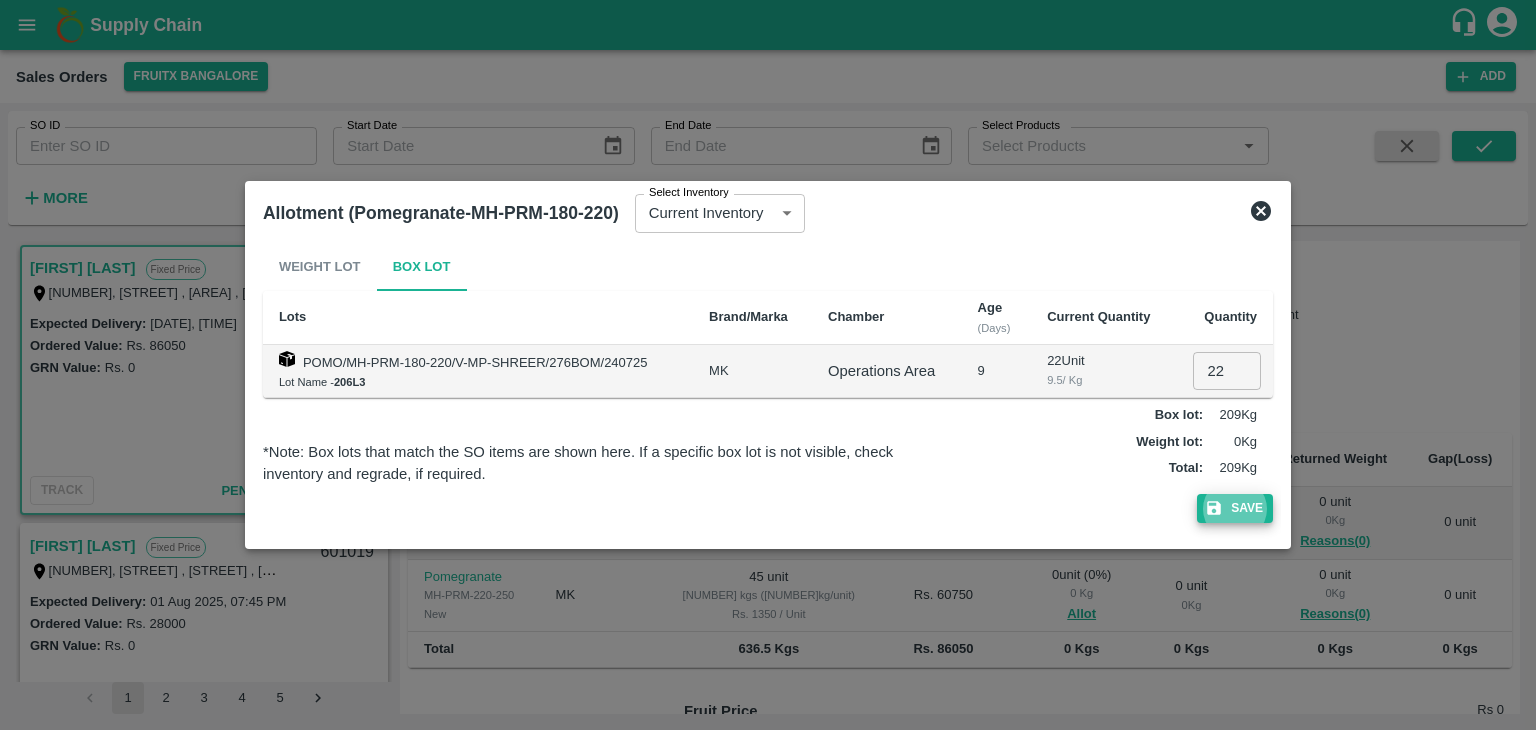 type 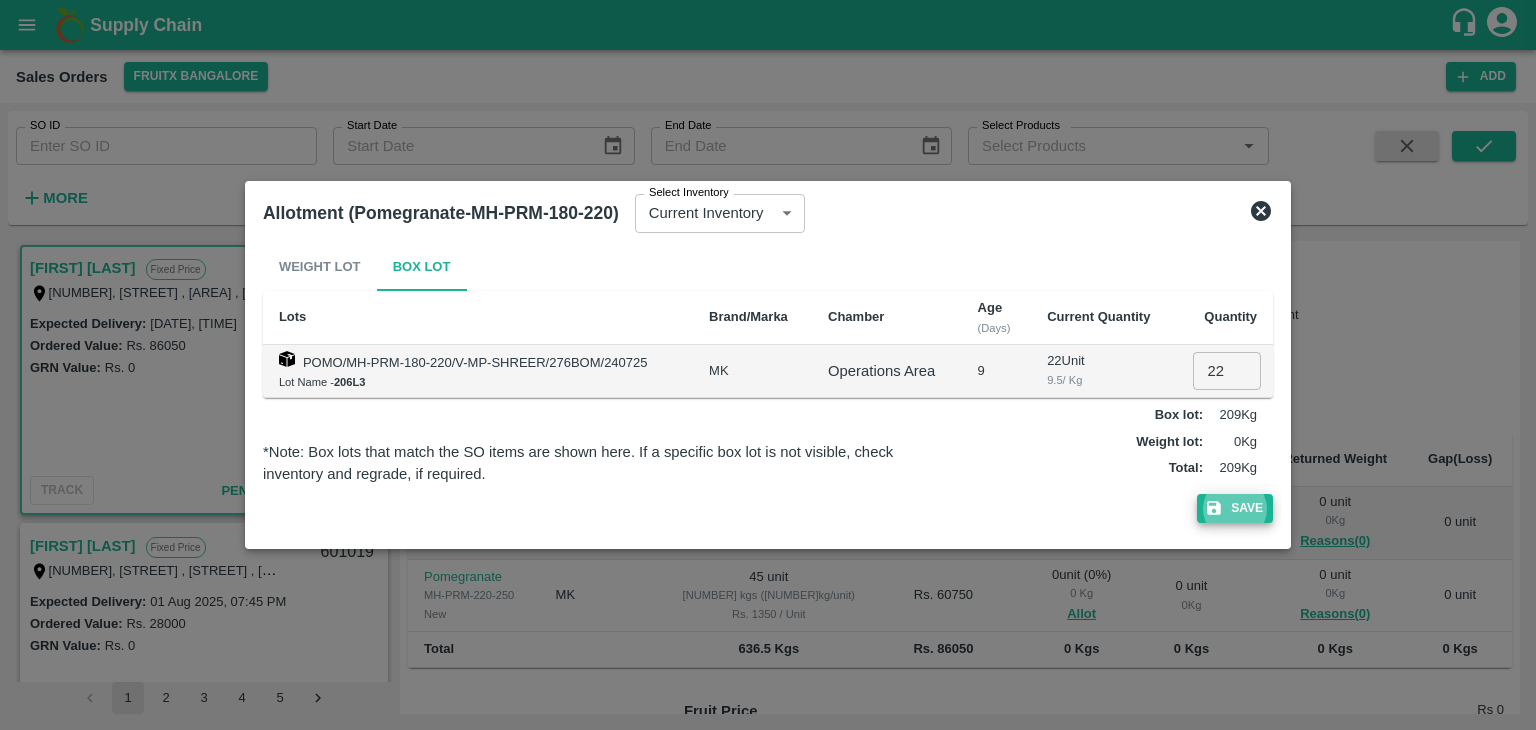 click on "Save" at bounding box center [1235, 508] 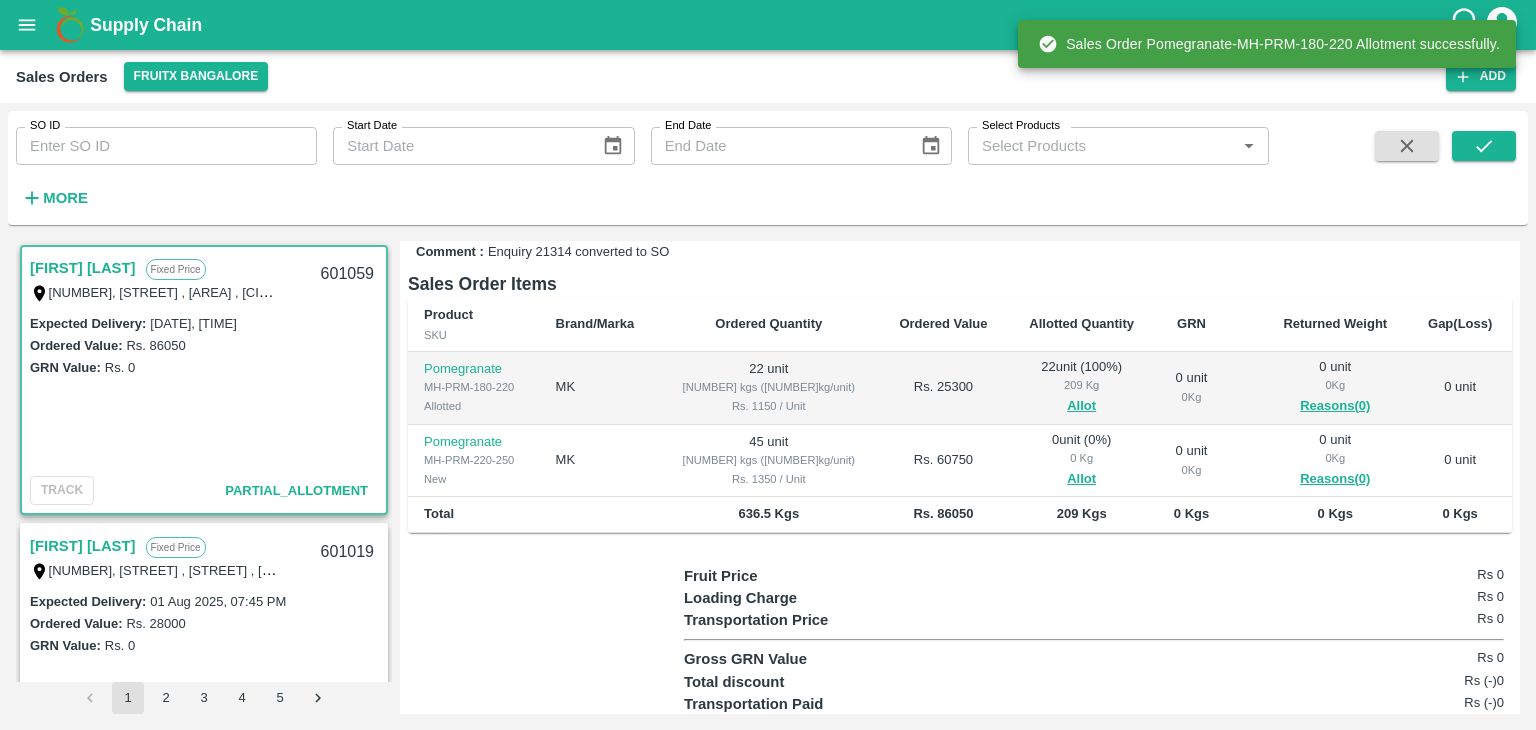 scroll, scrollTop: 305, scrollLeft: 0, axis: vertical 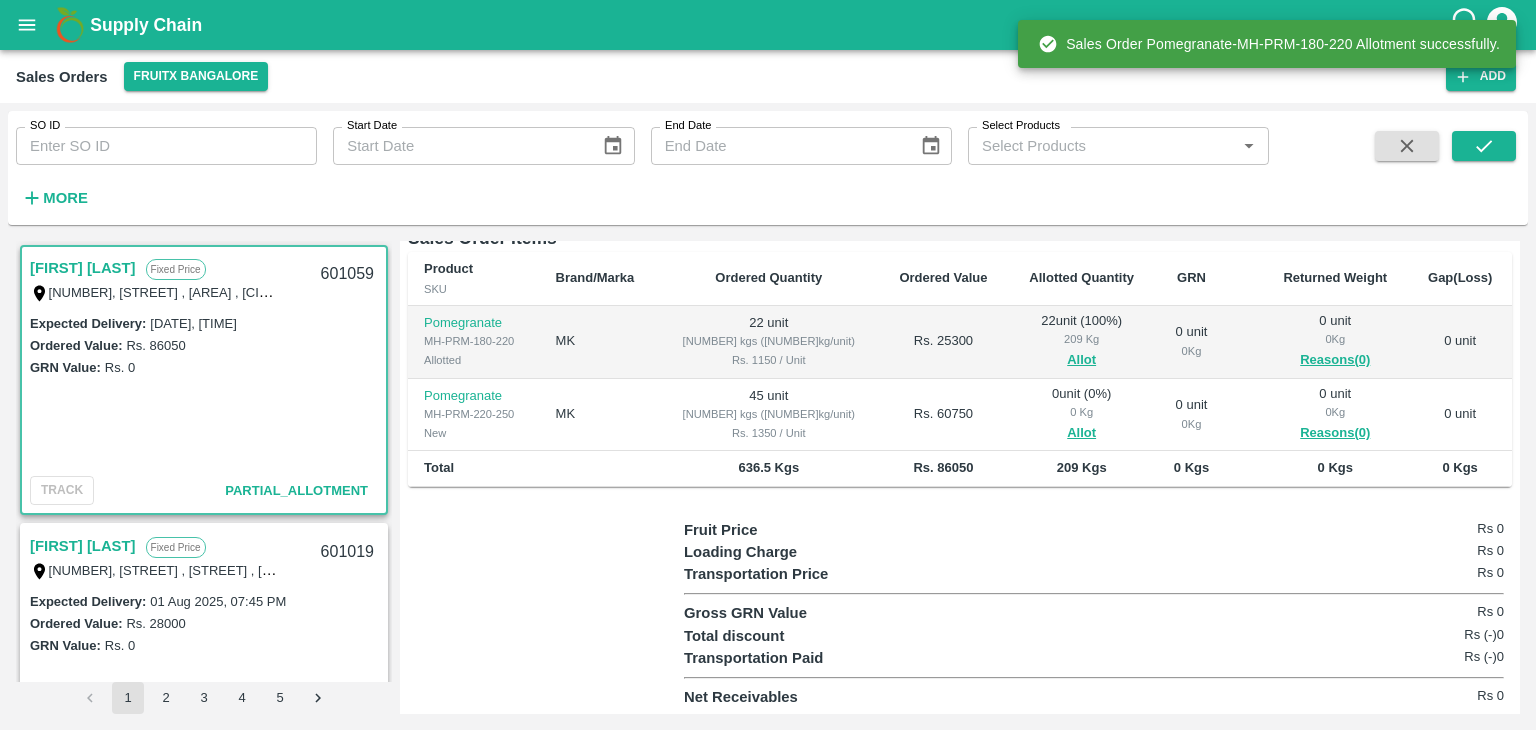 click on "Allot" at bounding box center [1081, 433] 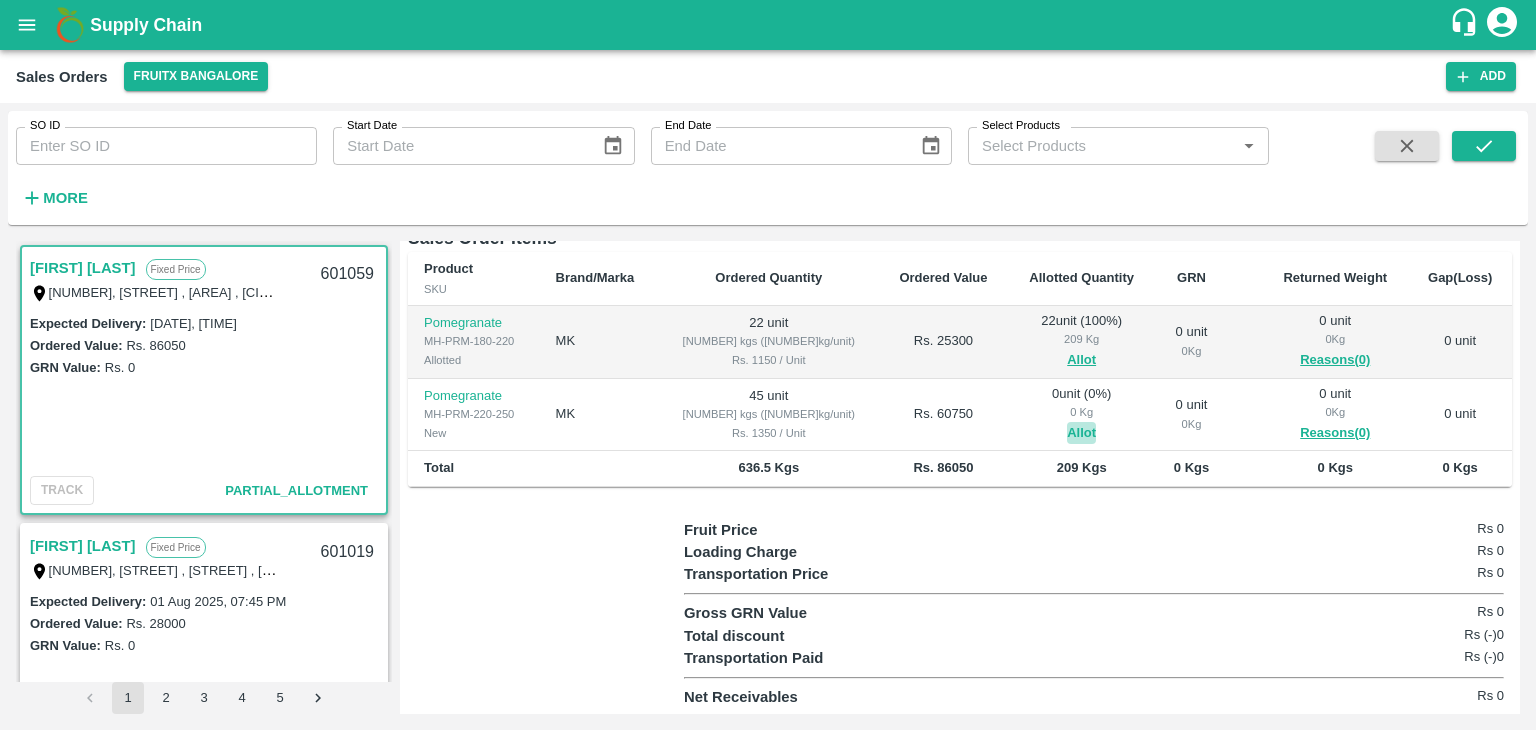 click on "Allot" at bounding box center (1081, 433) 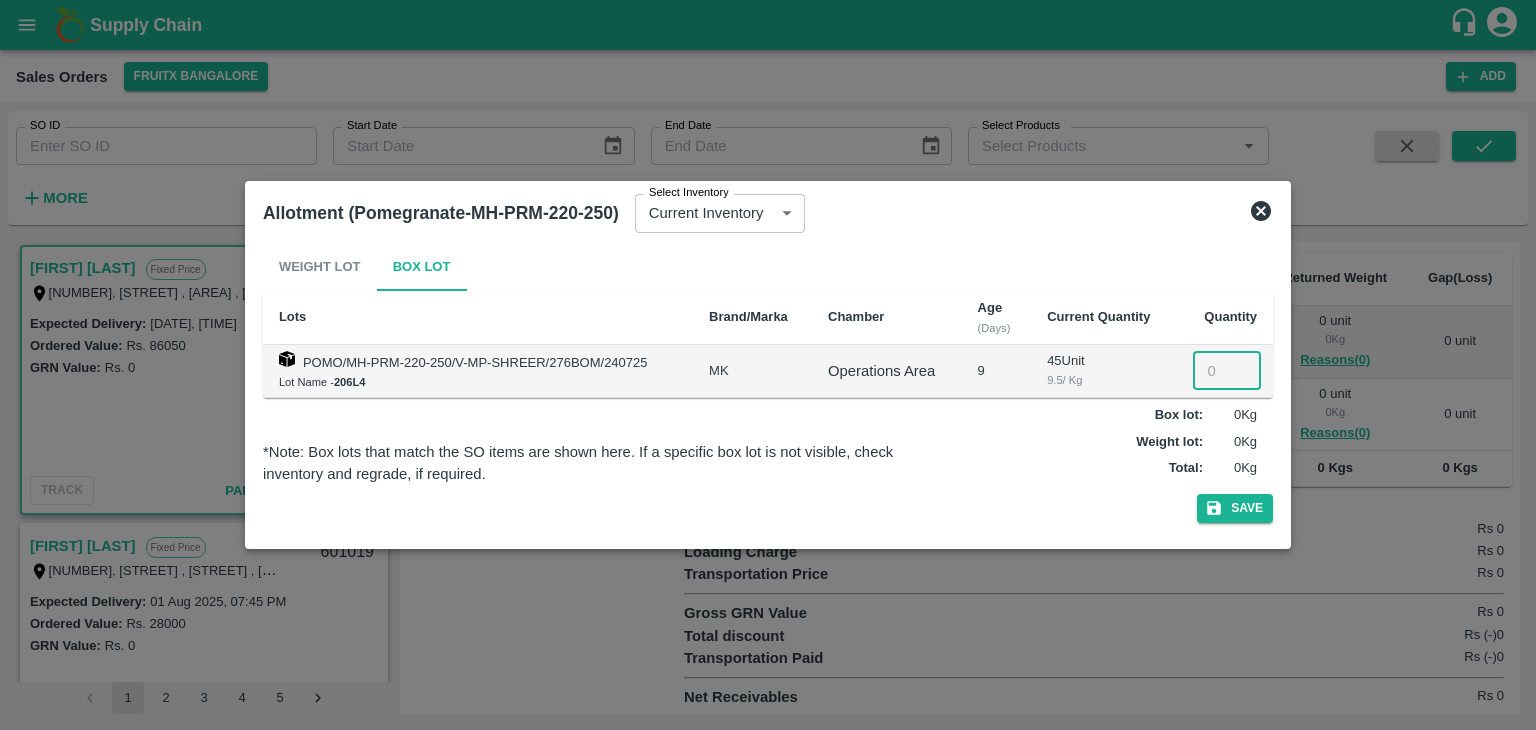 click at bounding box center (1227, 371) 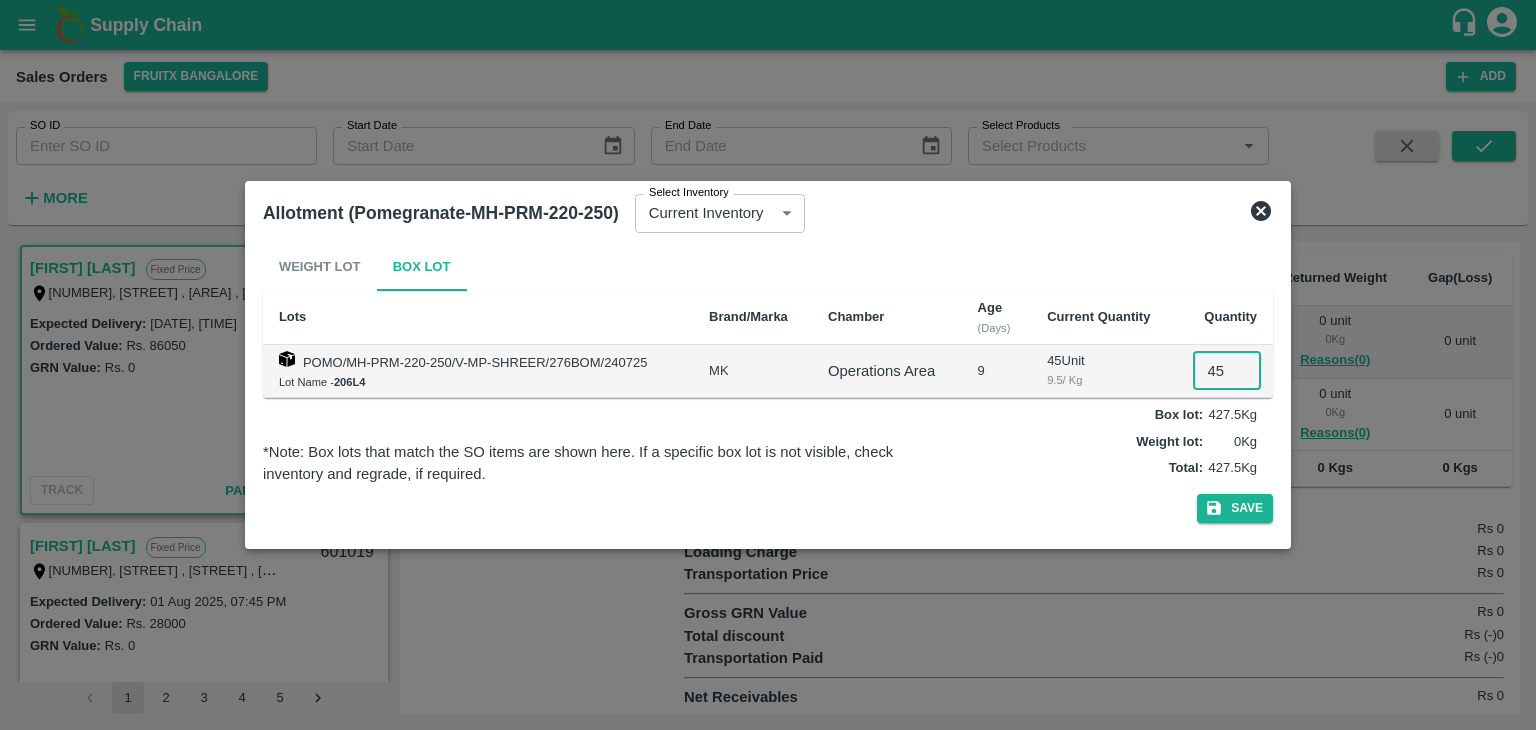 type on "45" 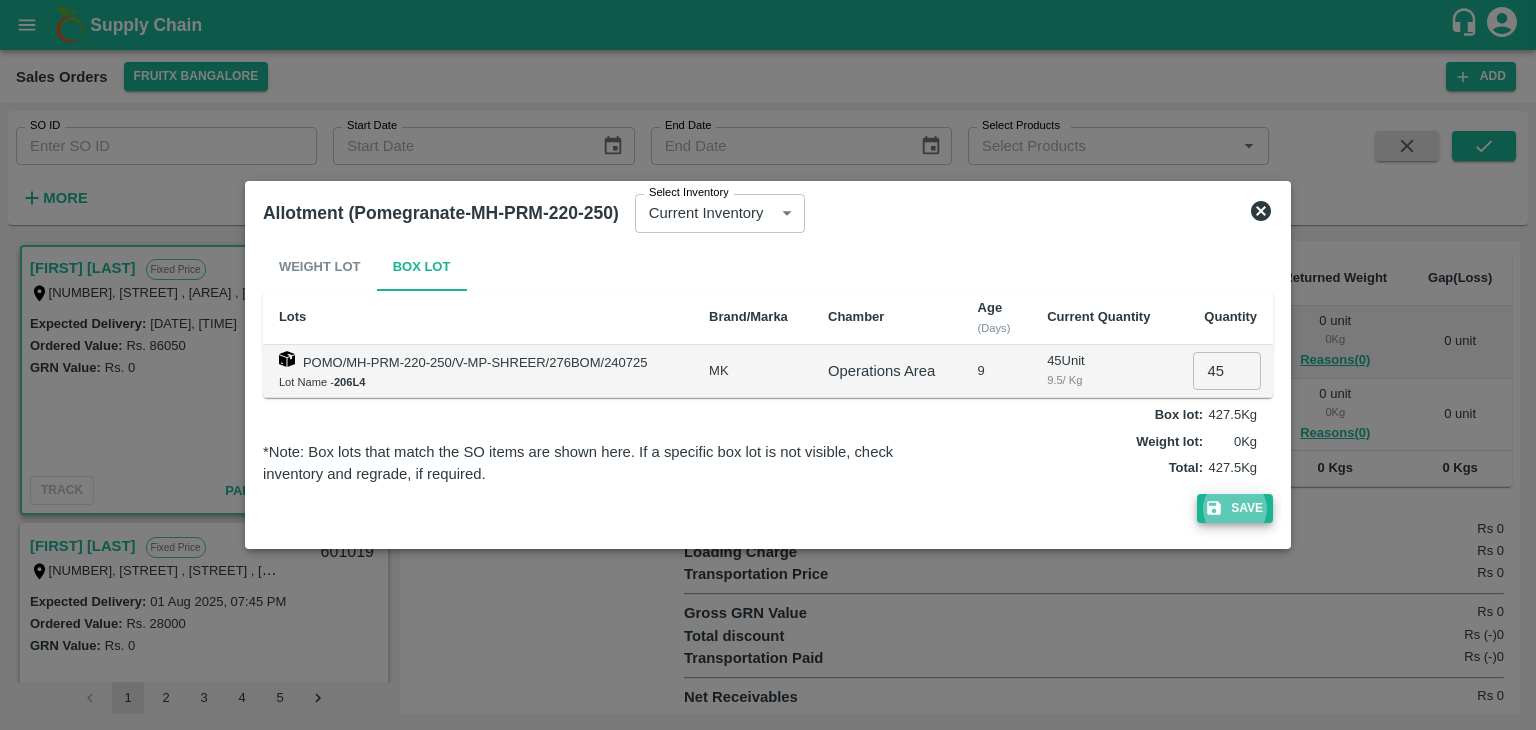 type 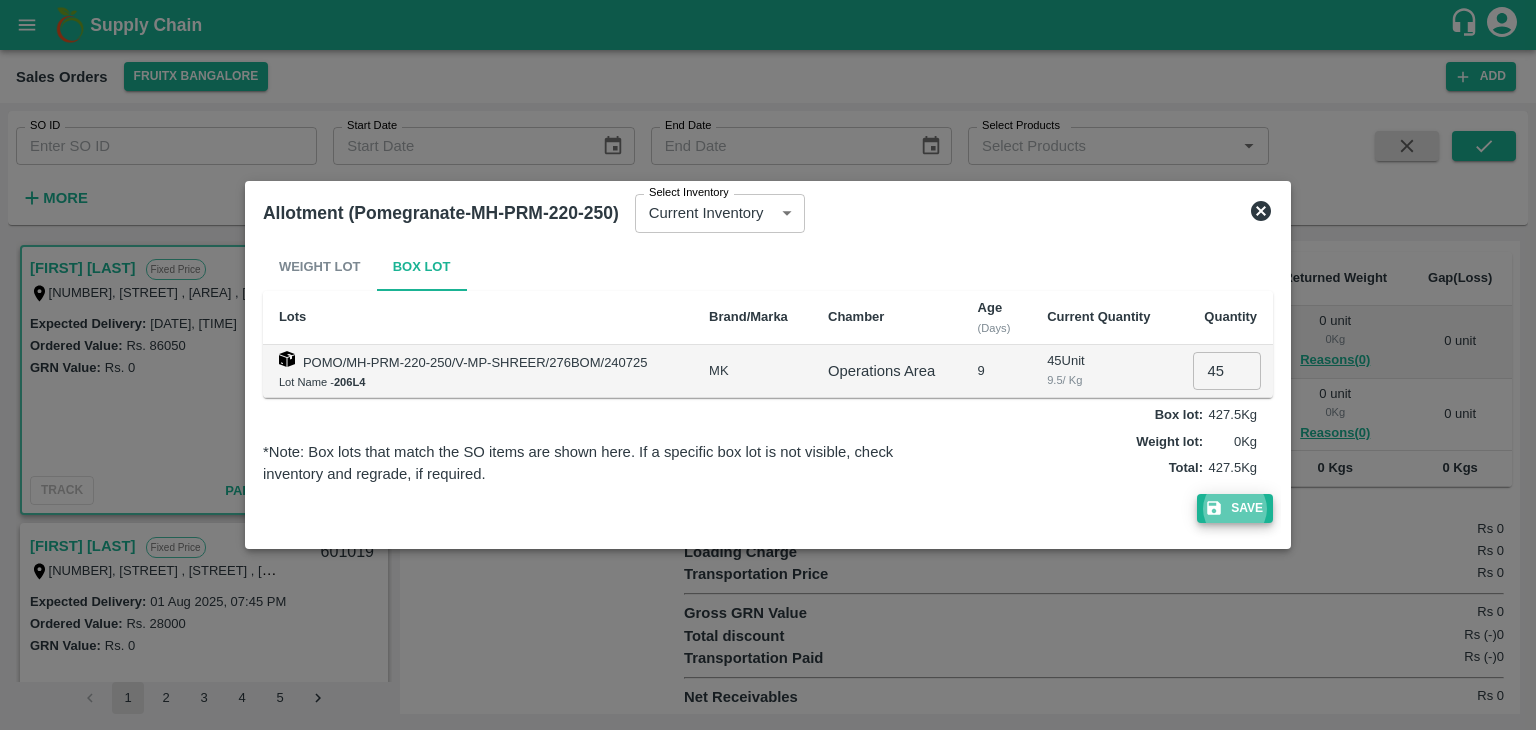 click on "Save" at bounding box center [1235, 508] 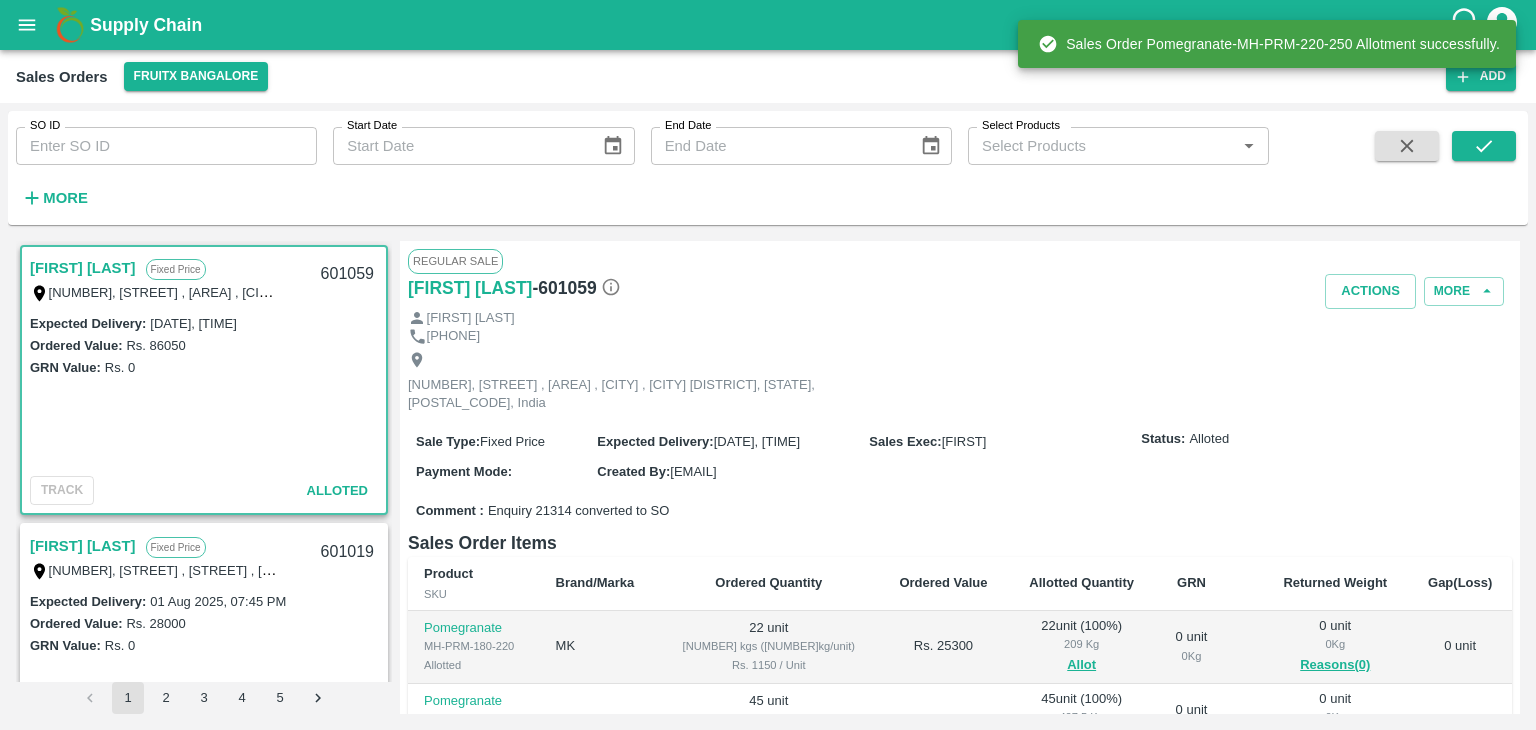 click on "601059" at bounding box center (347, 274) 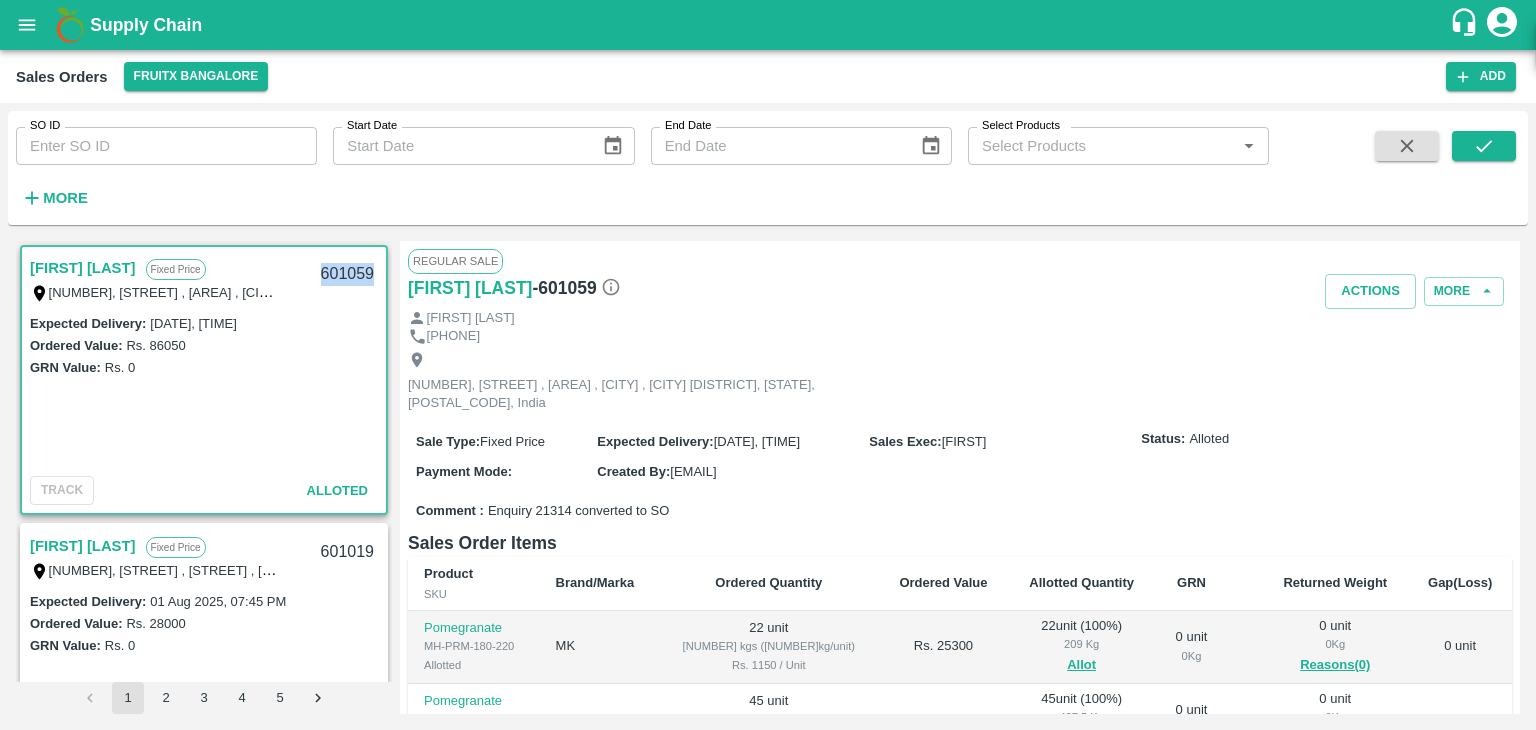 click on "601059" at bounding box center [347, 274] 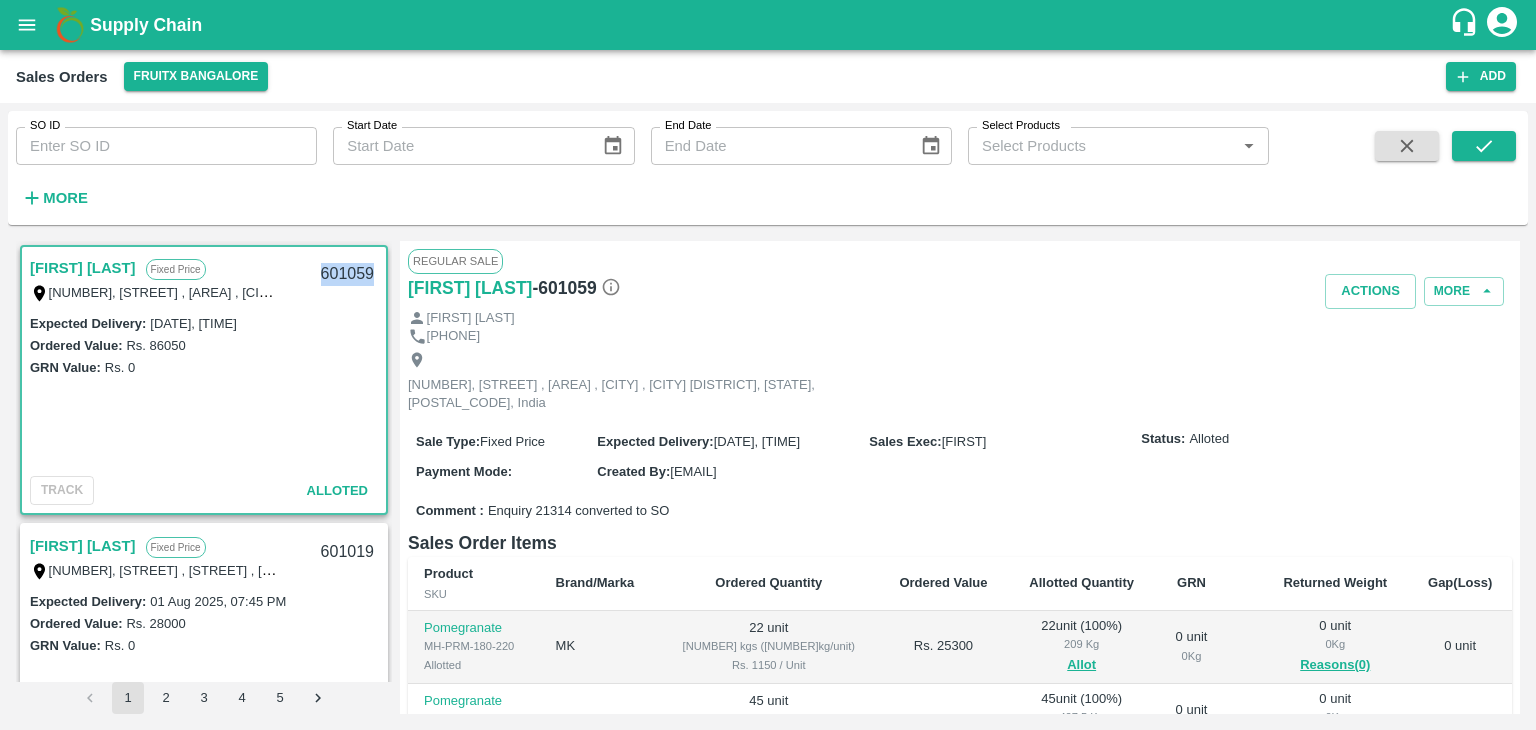 copy on "601059" 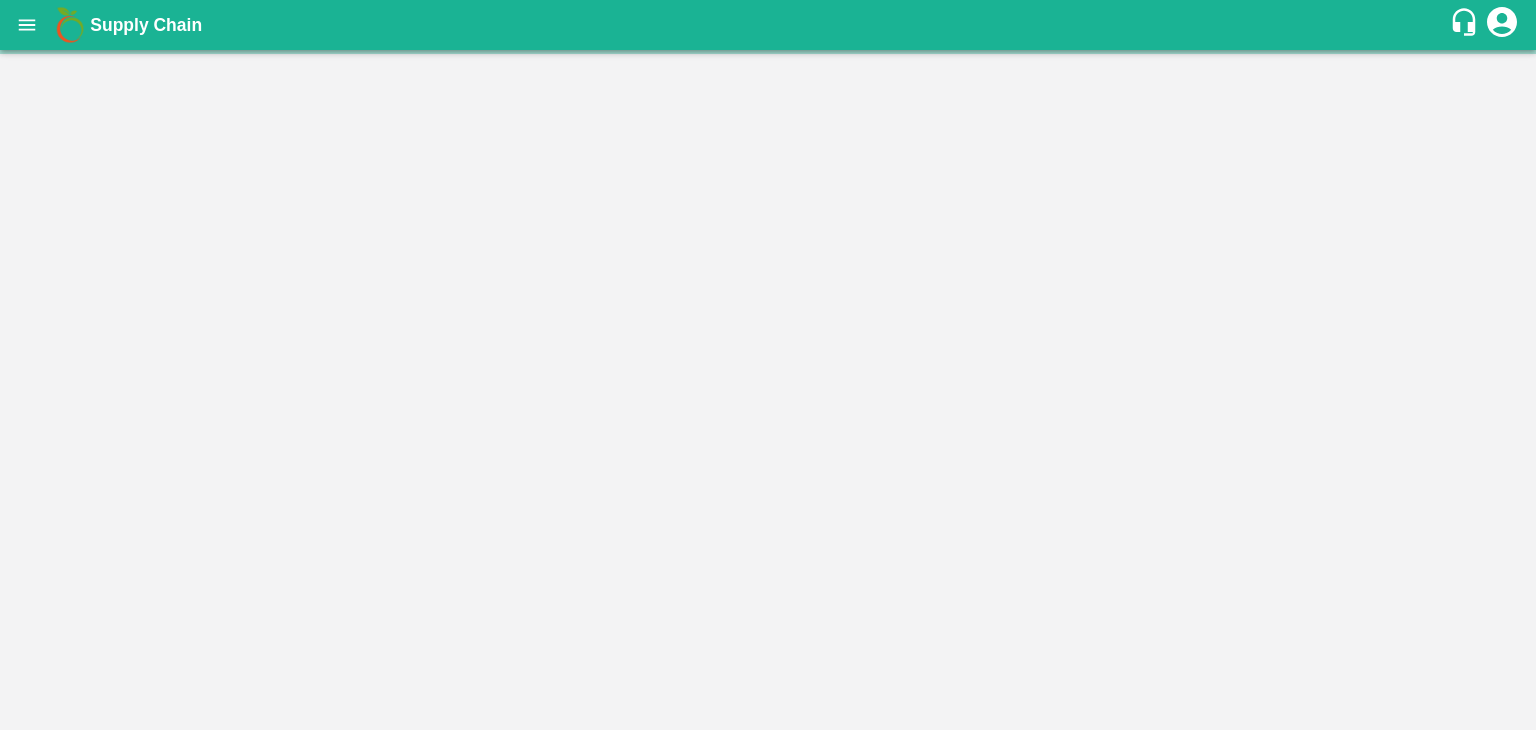 scroll, scrollTop: 0, scrollLeft: 0, axis: both 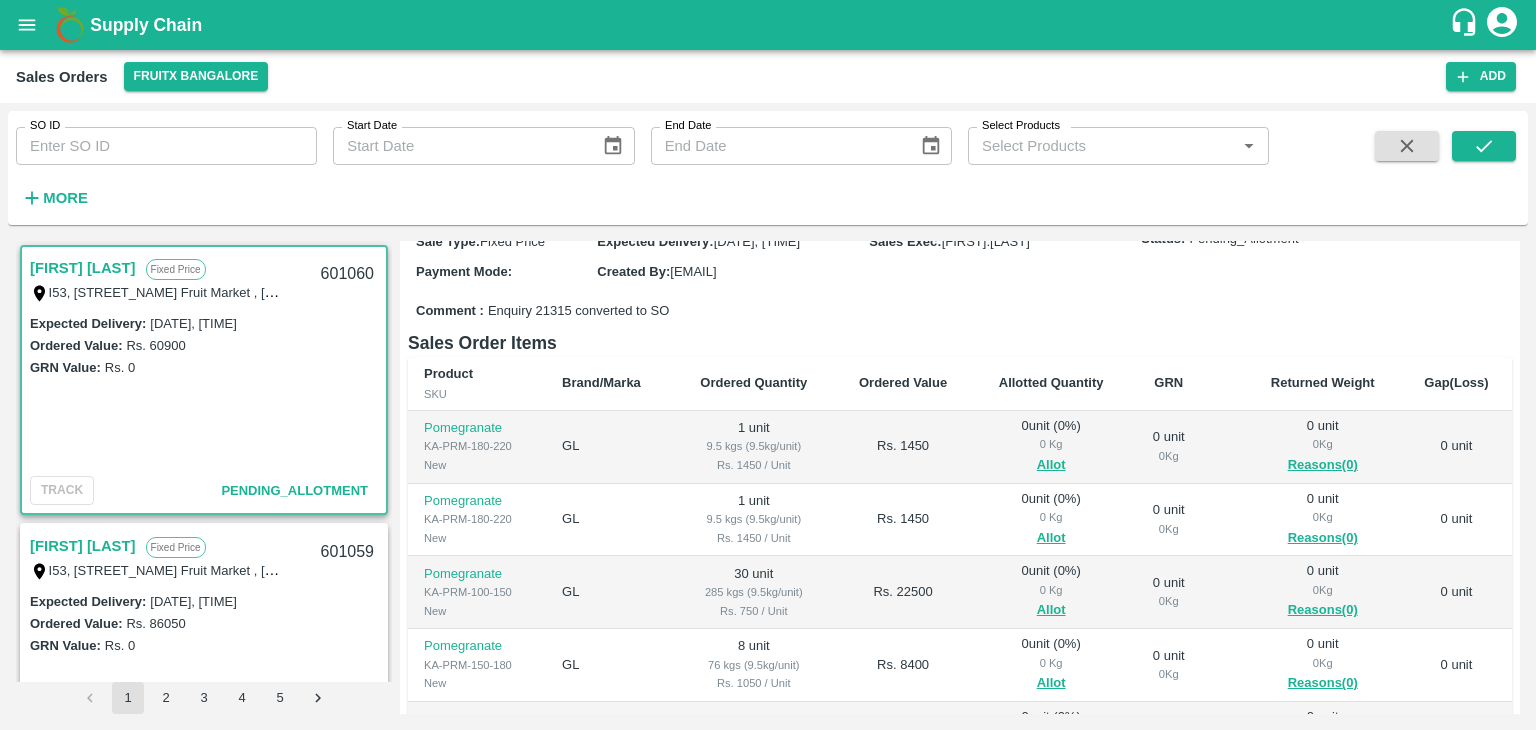 click on "Allot" at bounding box center [1051, 465] 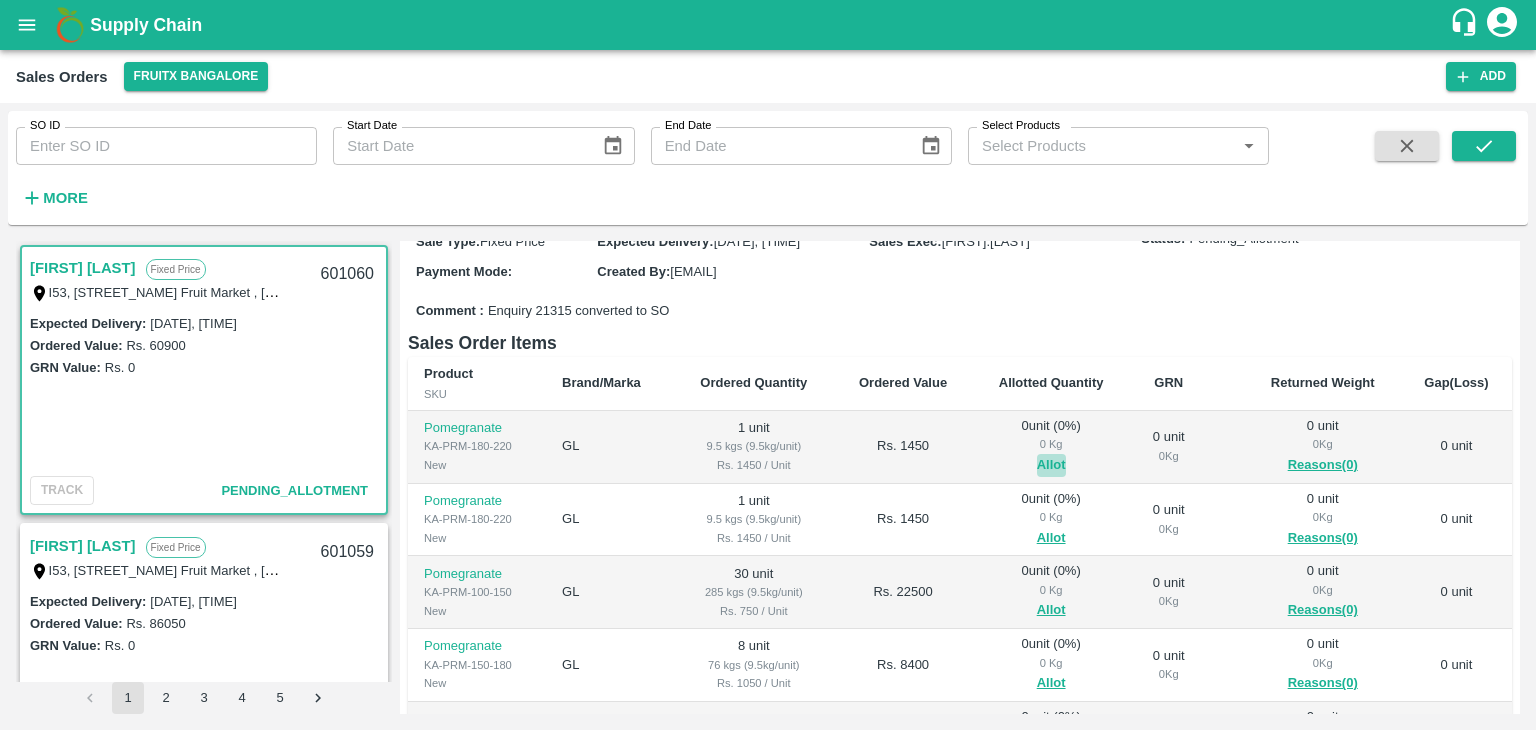 click on "Allot" at bounding box center [1051, 465] 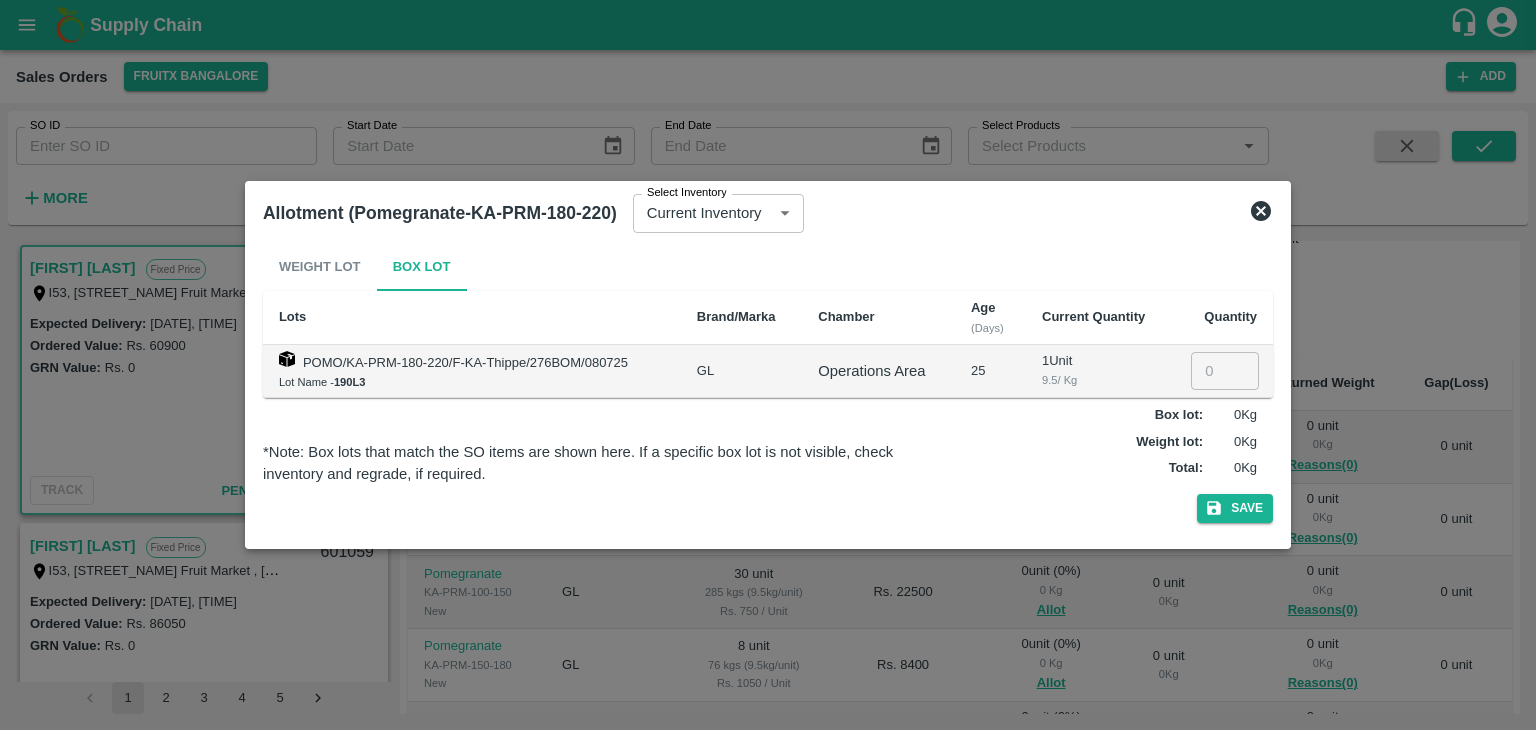 click at bounding box center (1225, 371) 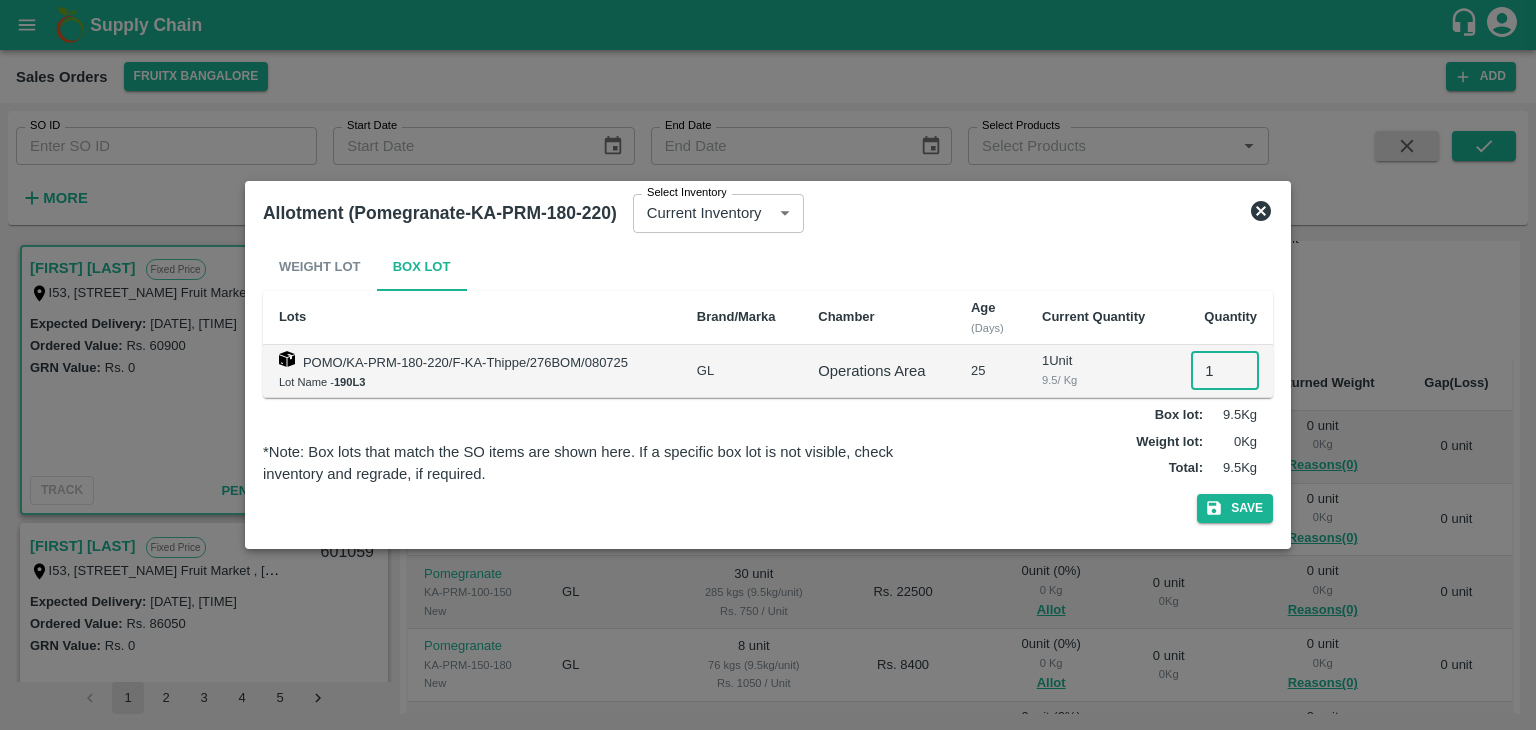 type on "1" 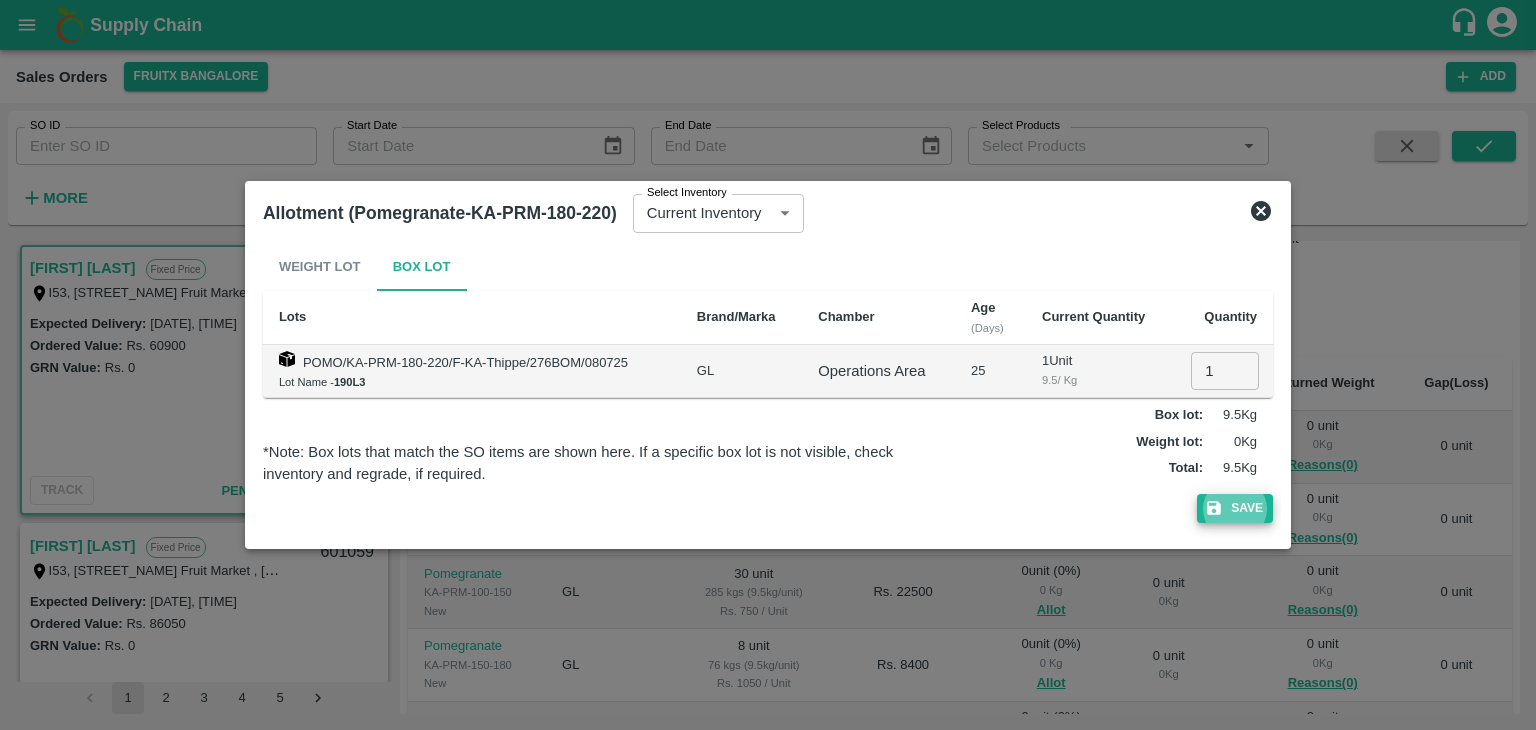 type 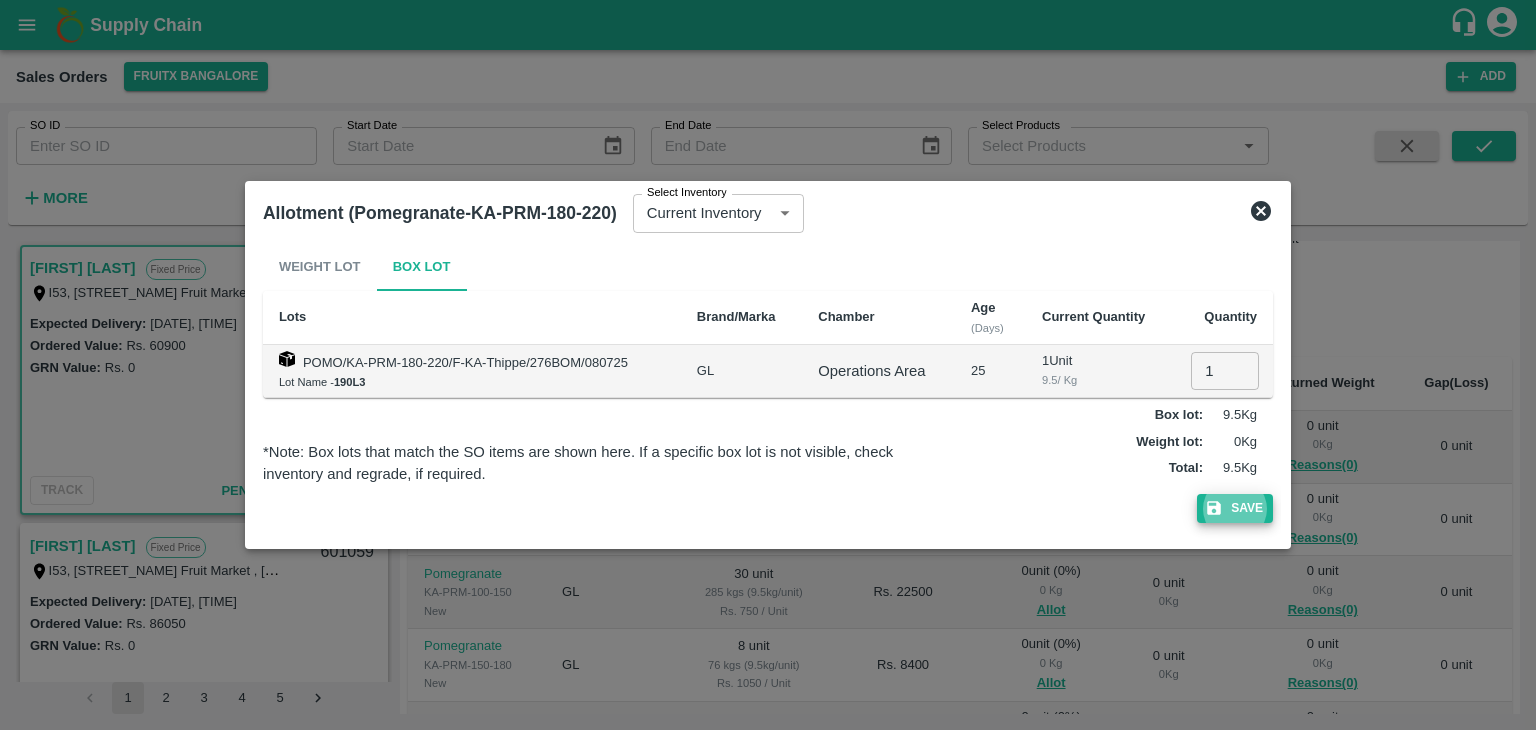 click on "Save" at bounding box center (1235, 508) 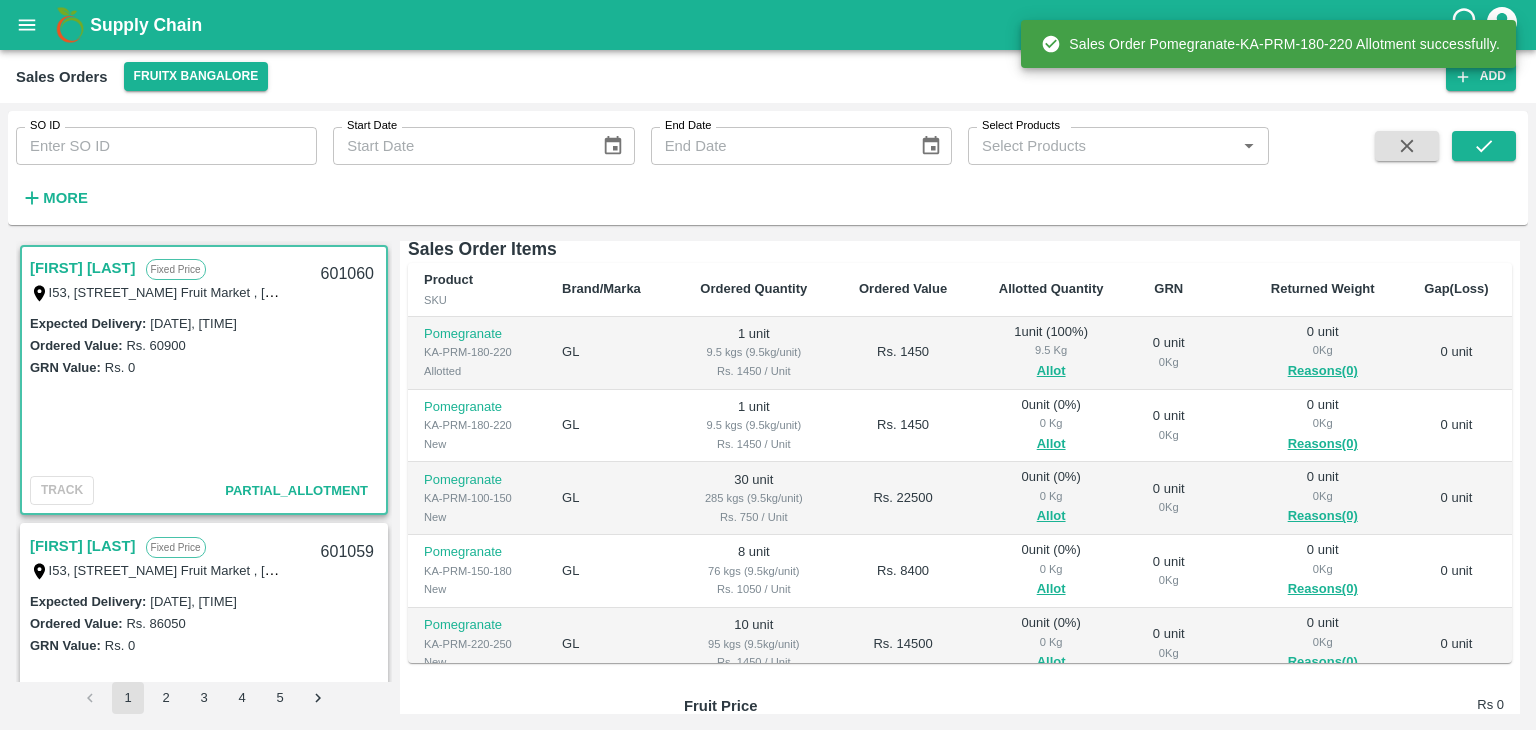 scroll, scrollTop: 311, scrollLeft: 0, axis: vertical 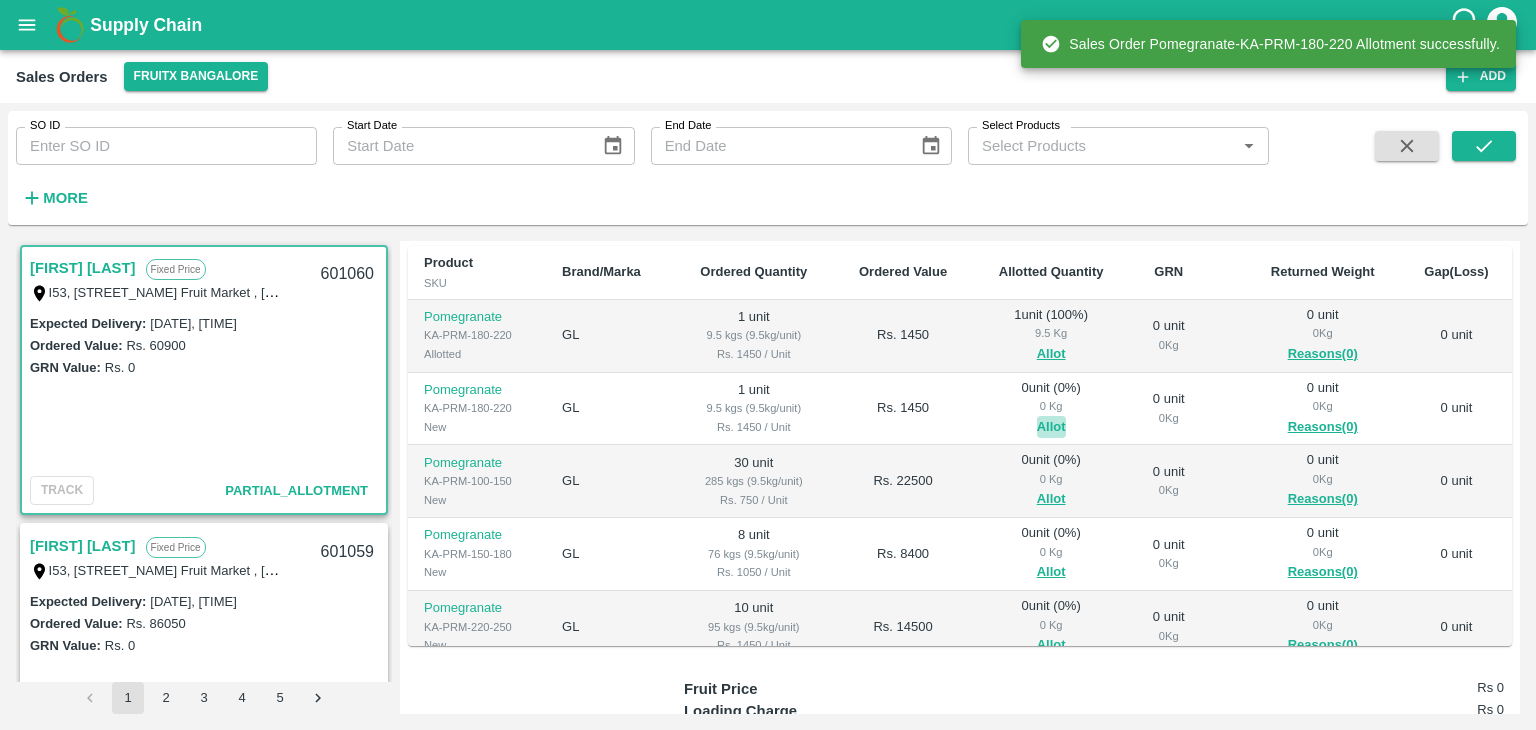click on "Allot" at bounding box center [1051, 427] 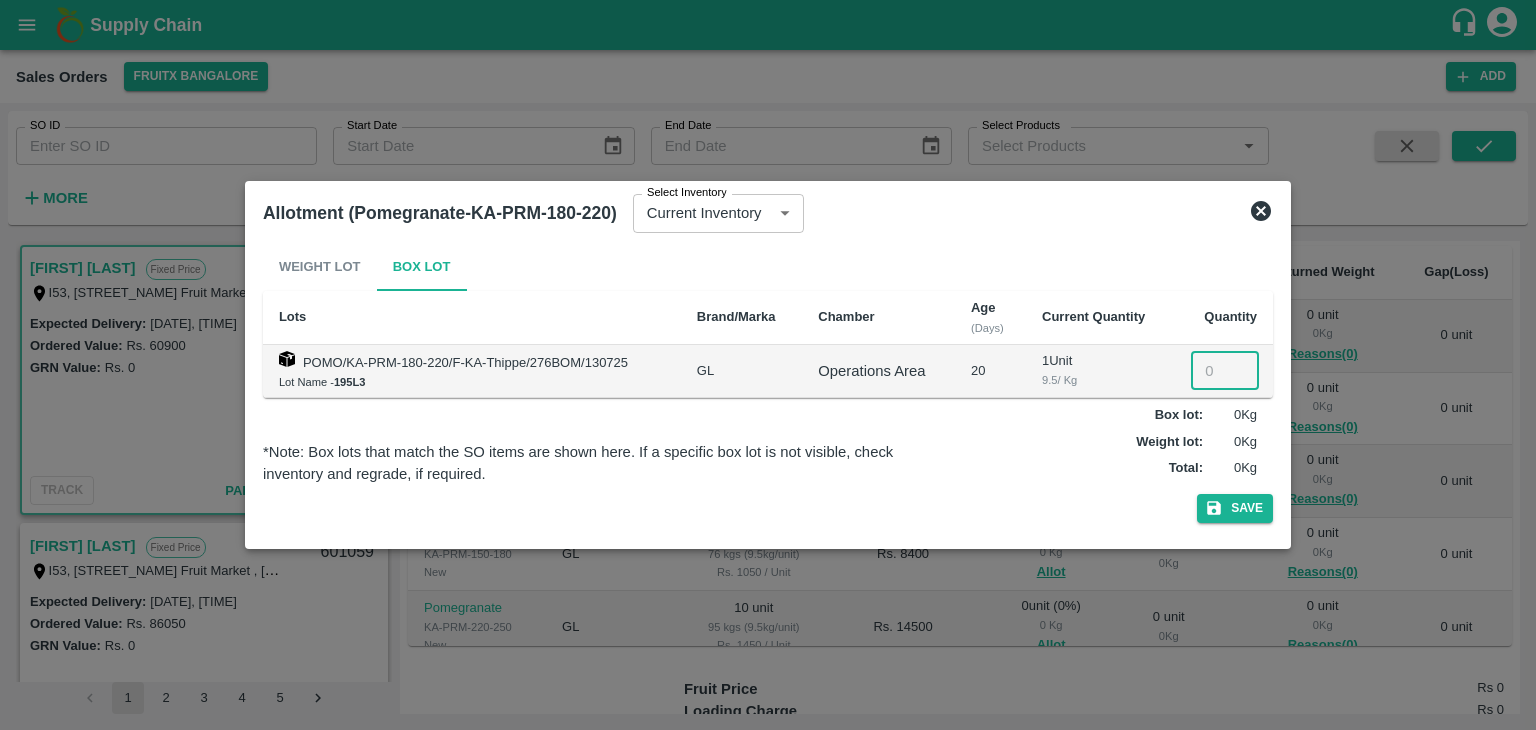 click at bounding box center (1225, 371) 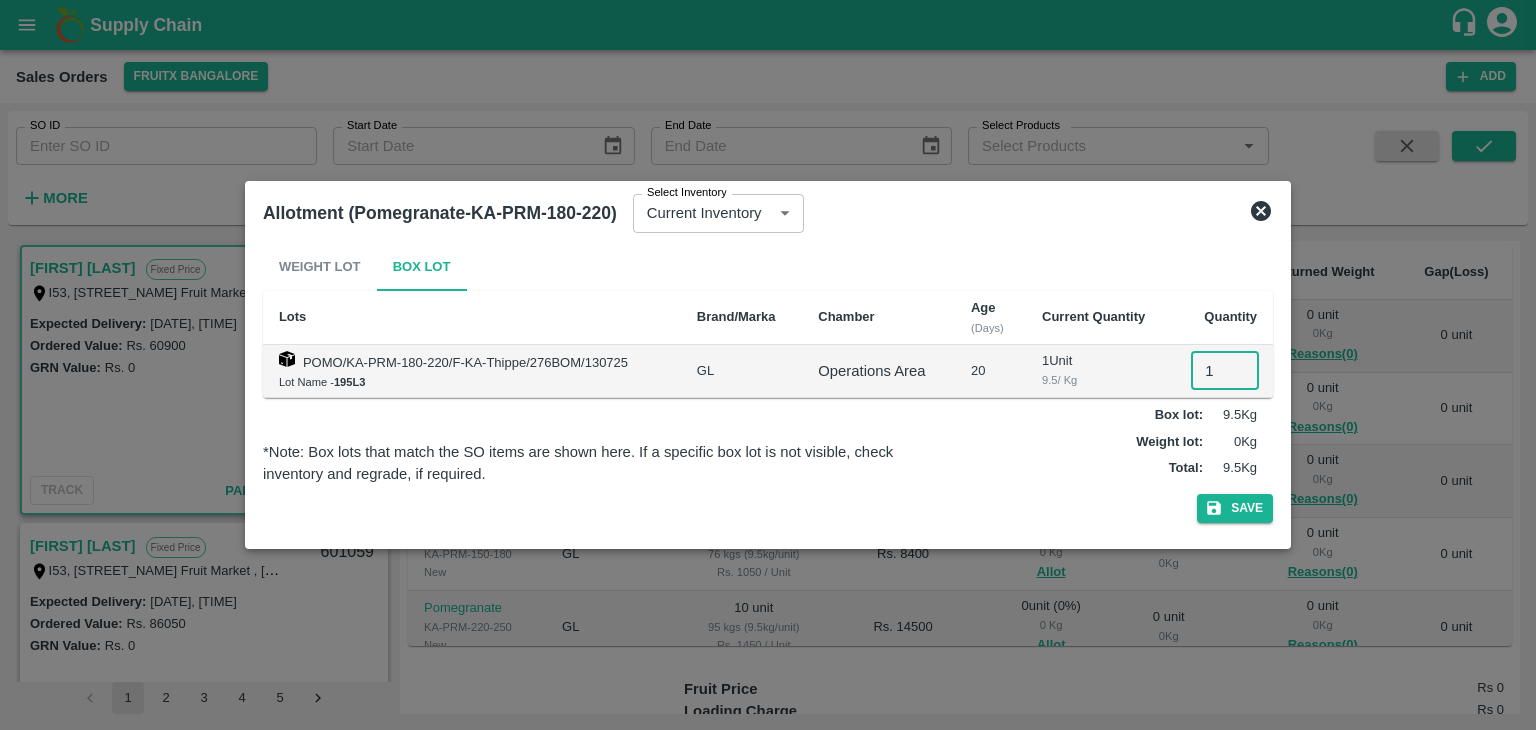 type on "1" 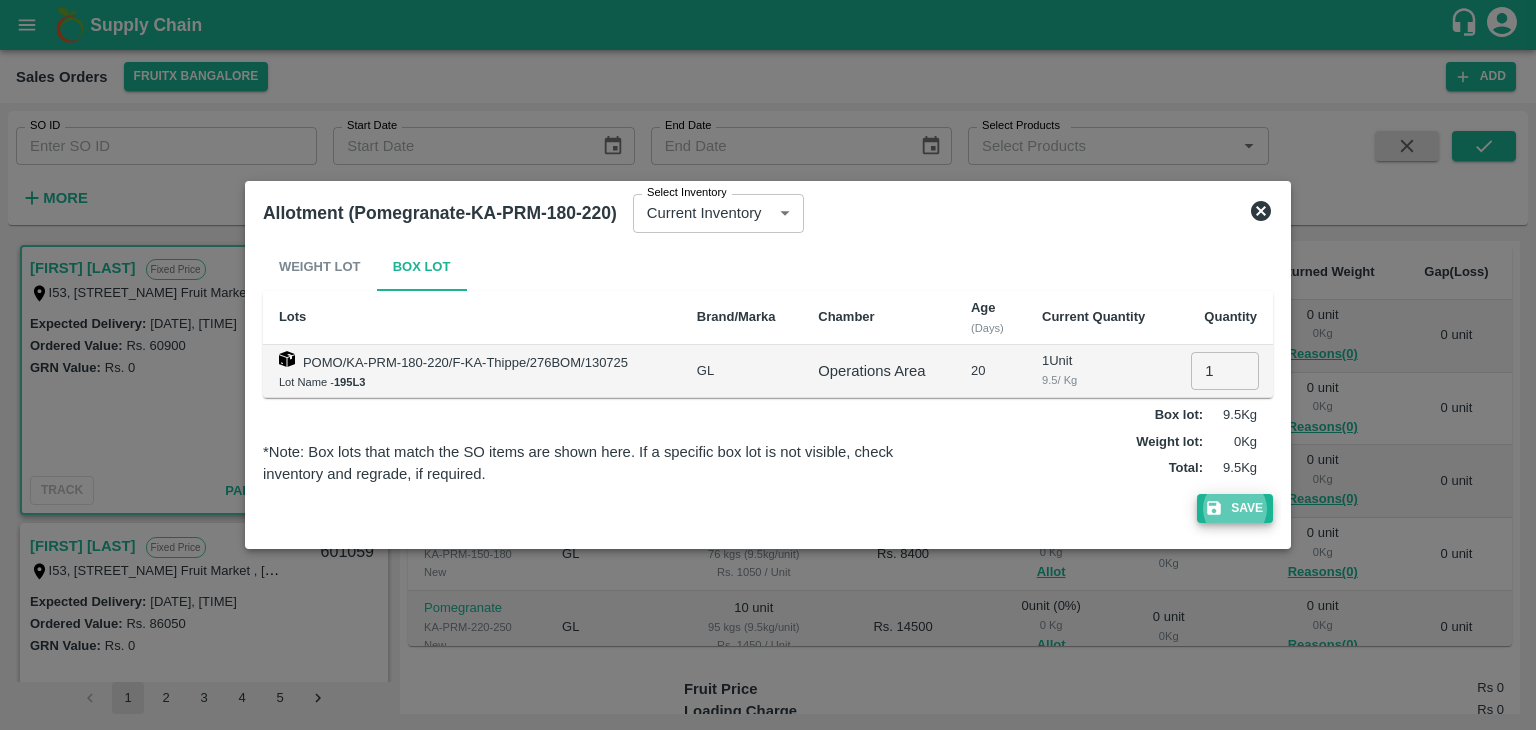 type 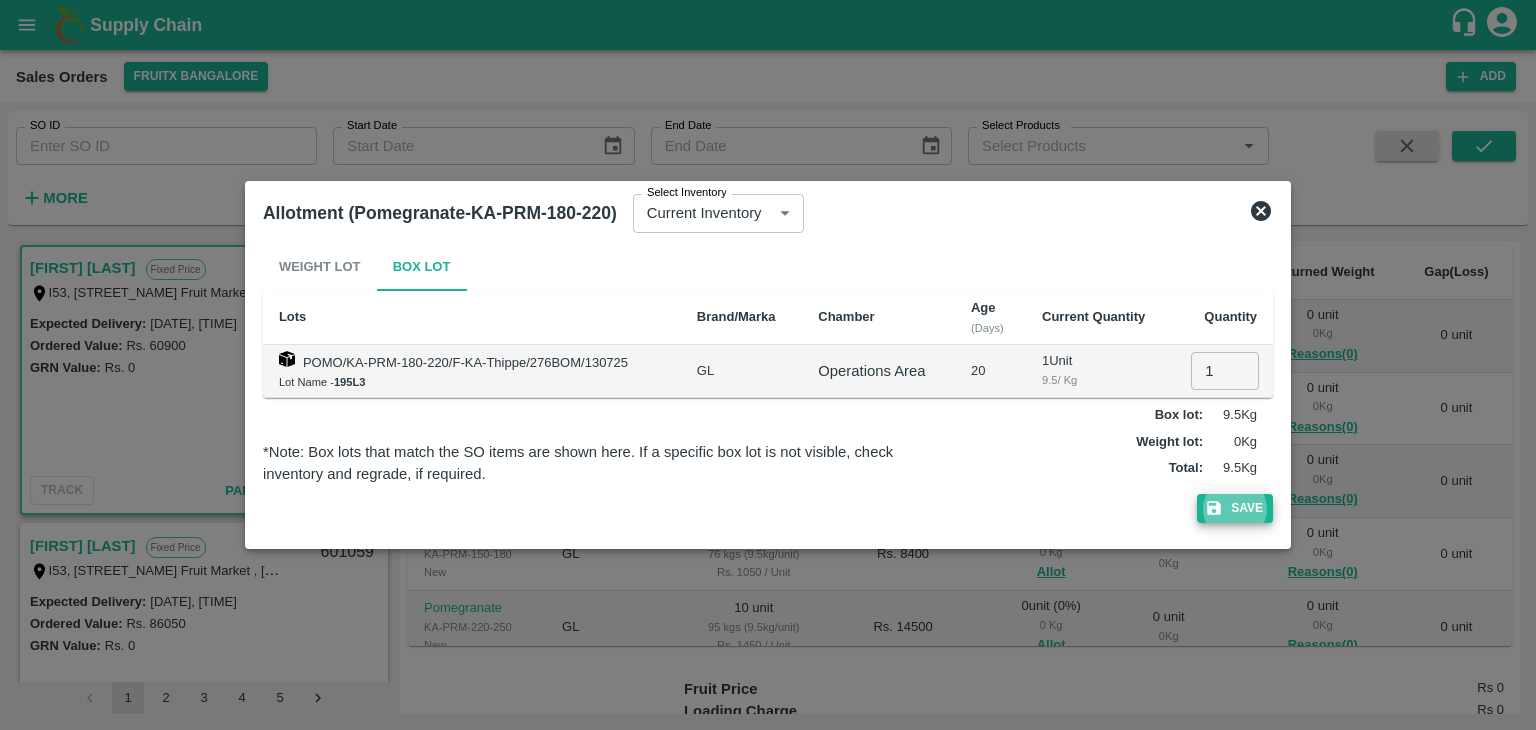click on "Save" at bounding box center (1235, 508) 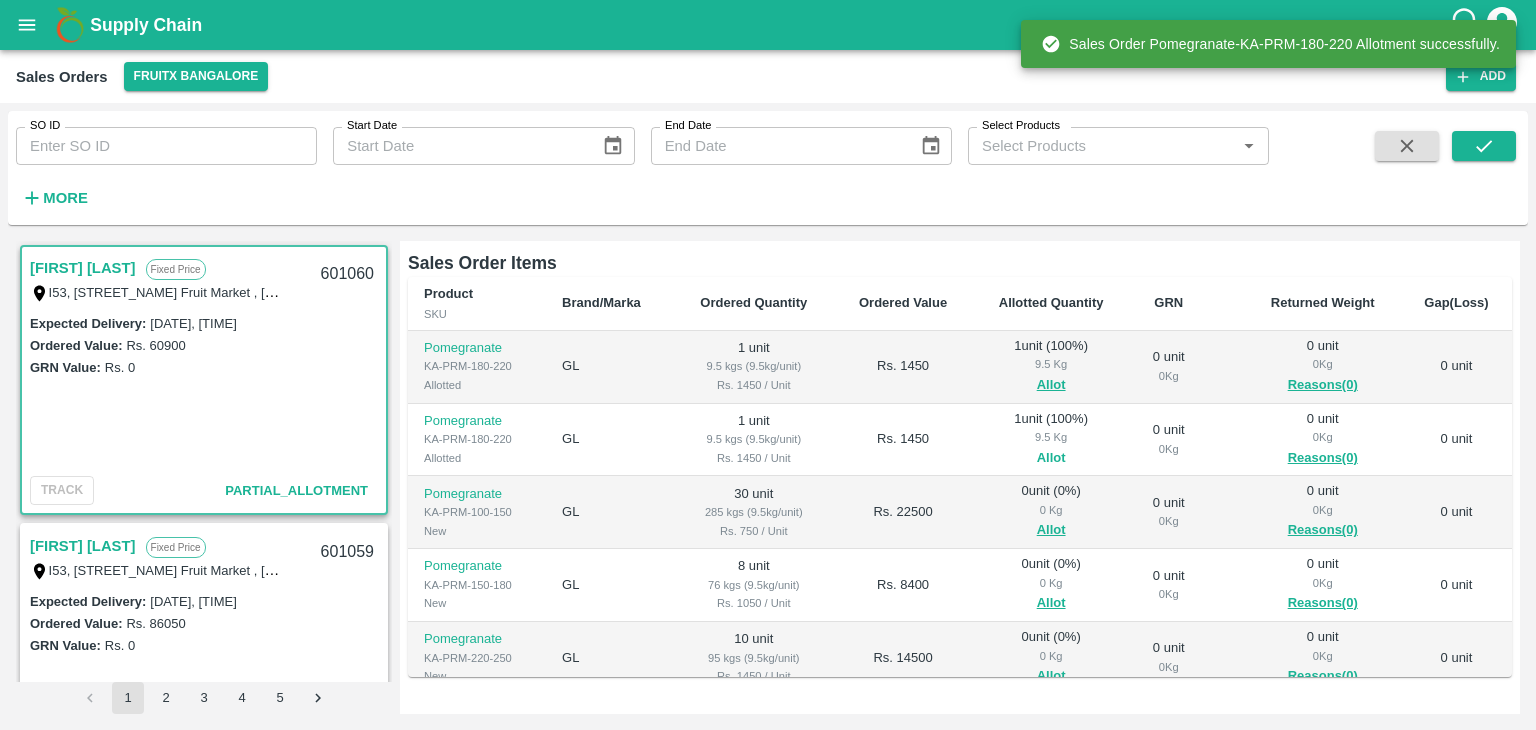 scroll, scrollTop: 282, scrollLeft: 0, axis: vertical 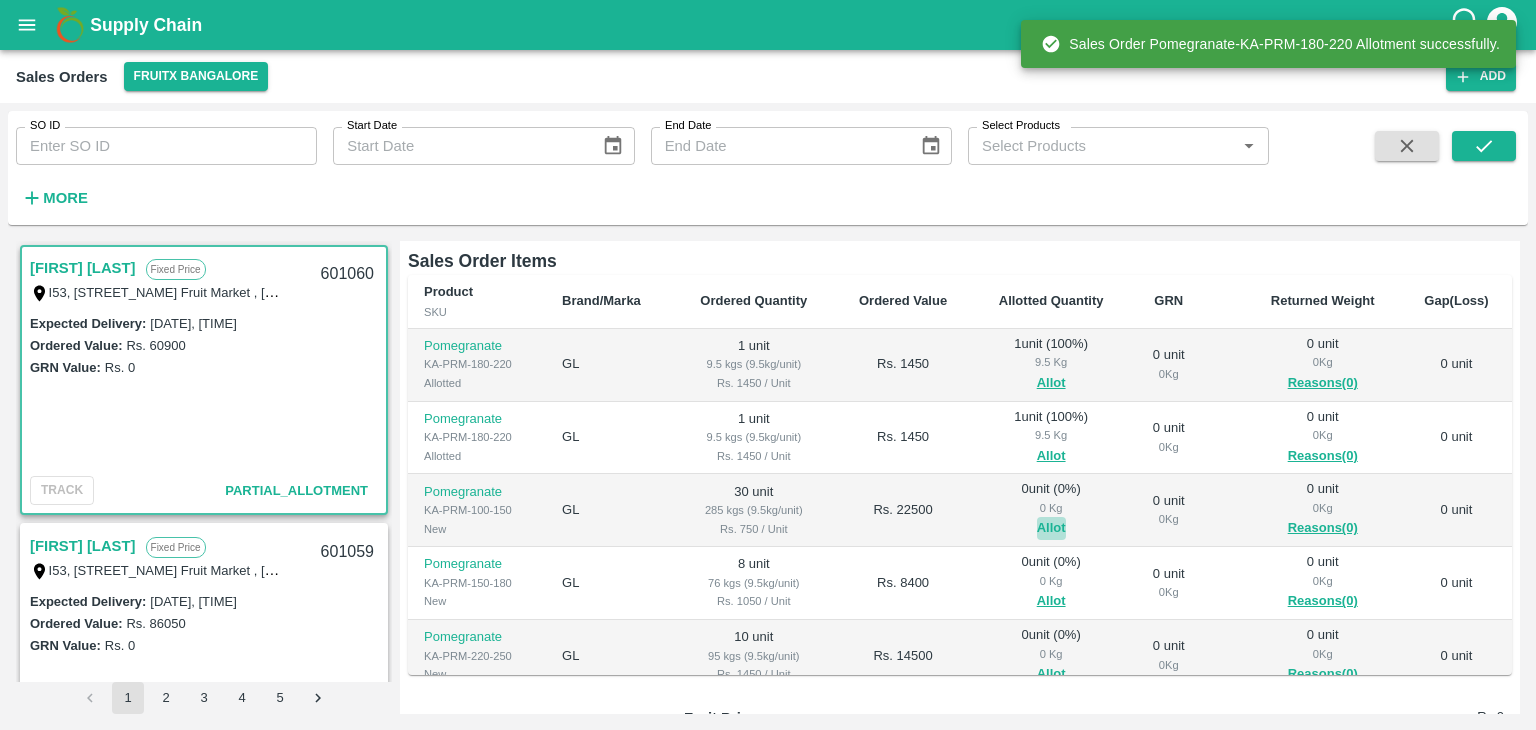 click on "Allot" at bounding box center (1051, 528) 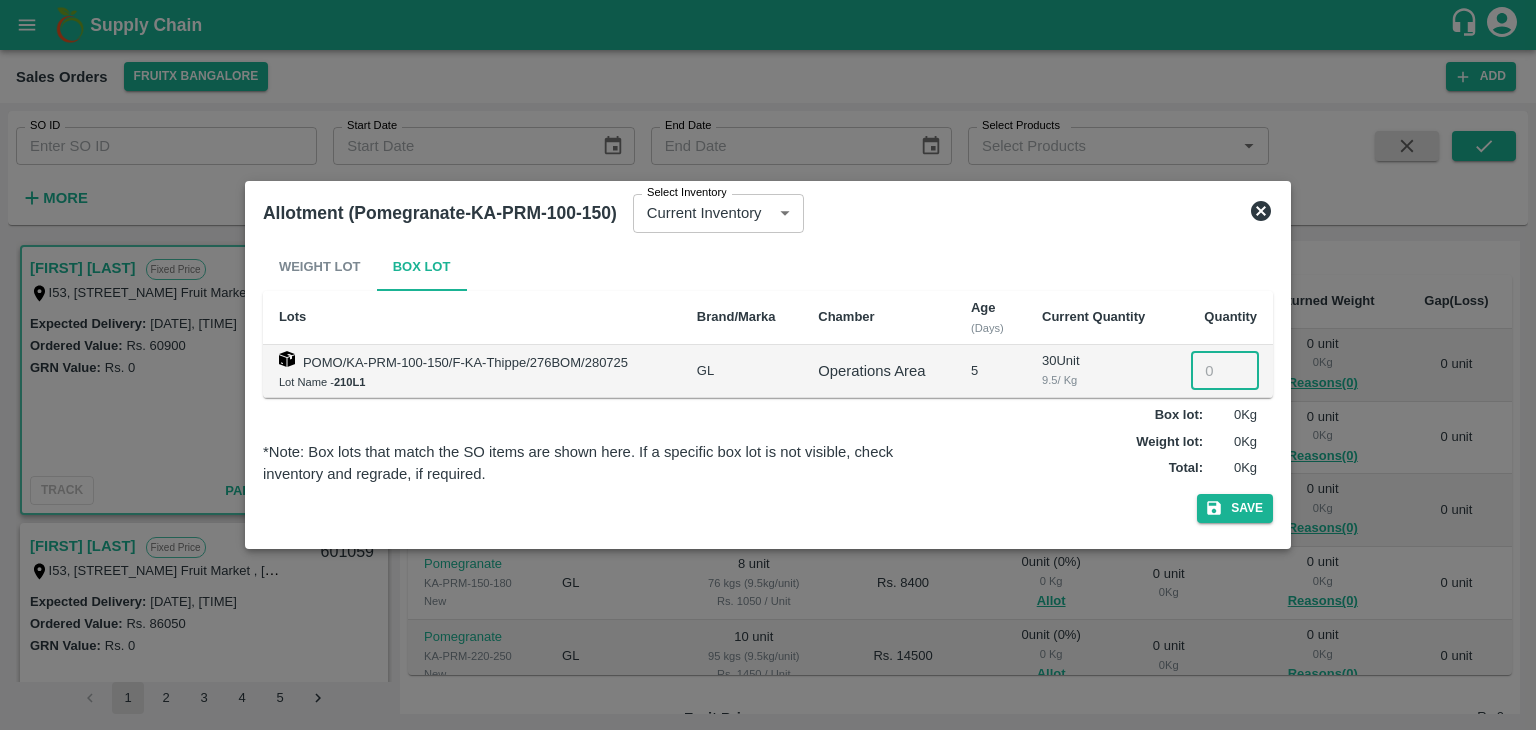 click at bounding box center (1225, 371) 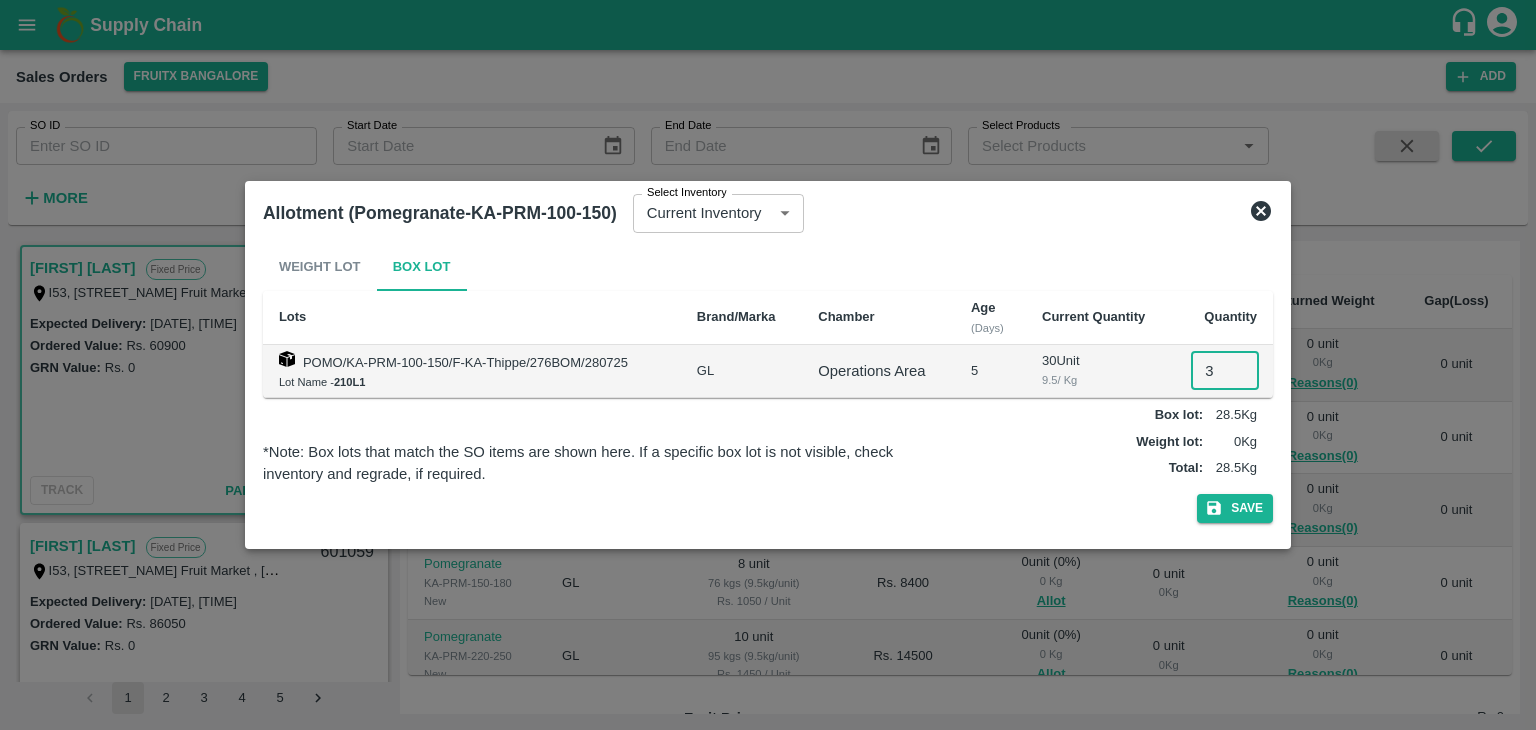 type on "3" 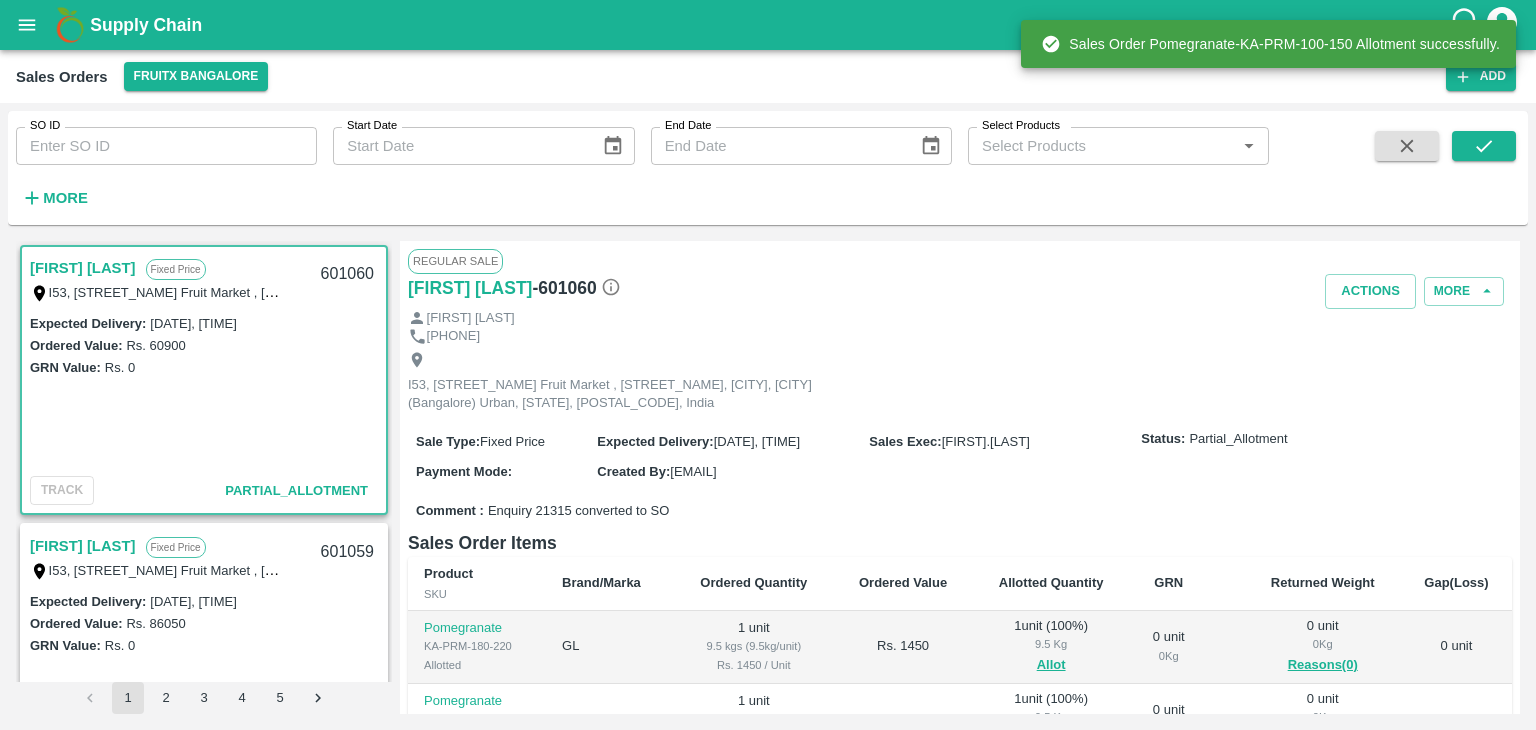 scroll, scrollTop: 196, scrollLeft: 0, axis: vertical 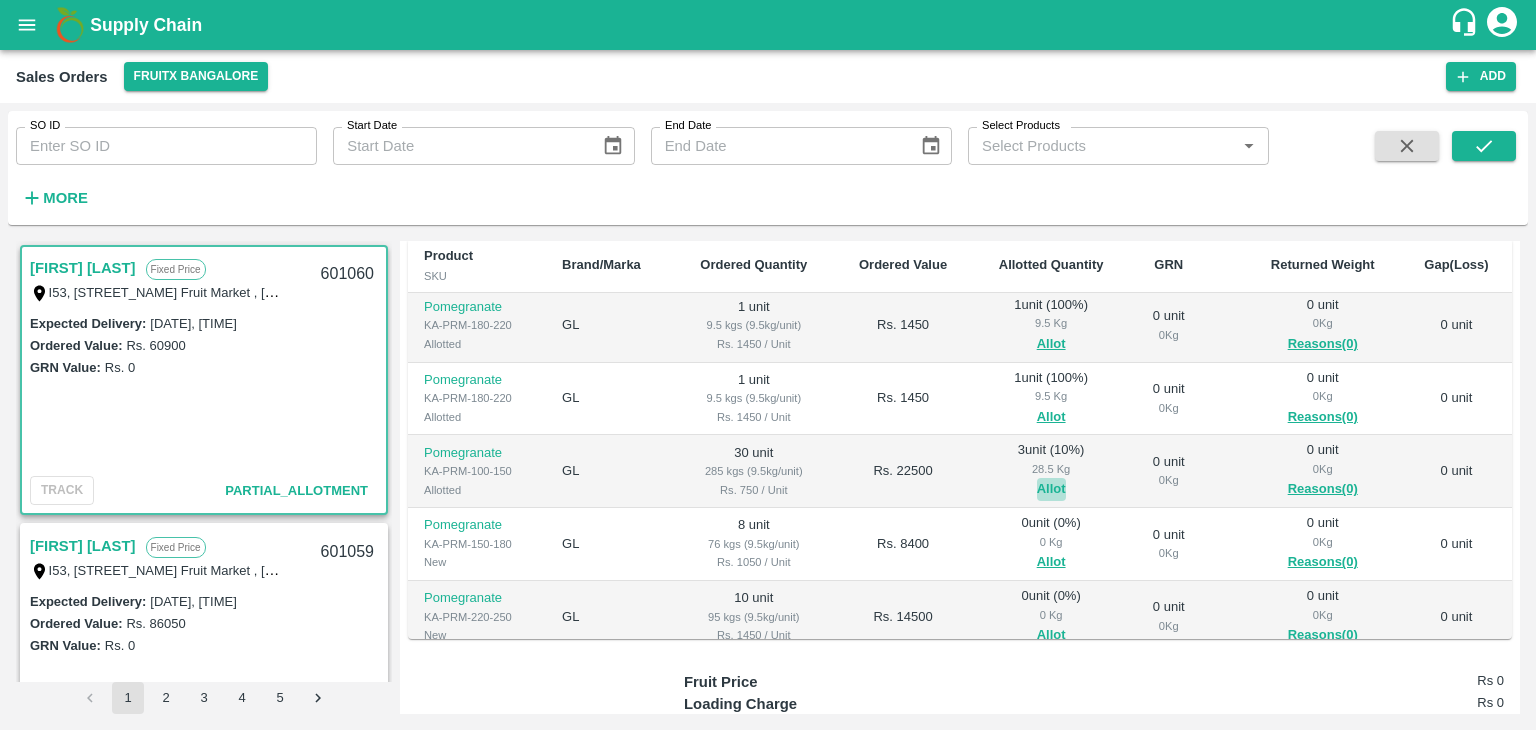 click on "Allot" at bounding box center (1051, 489) 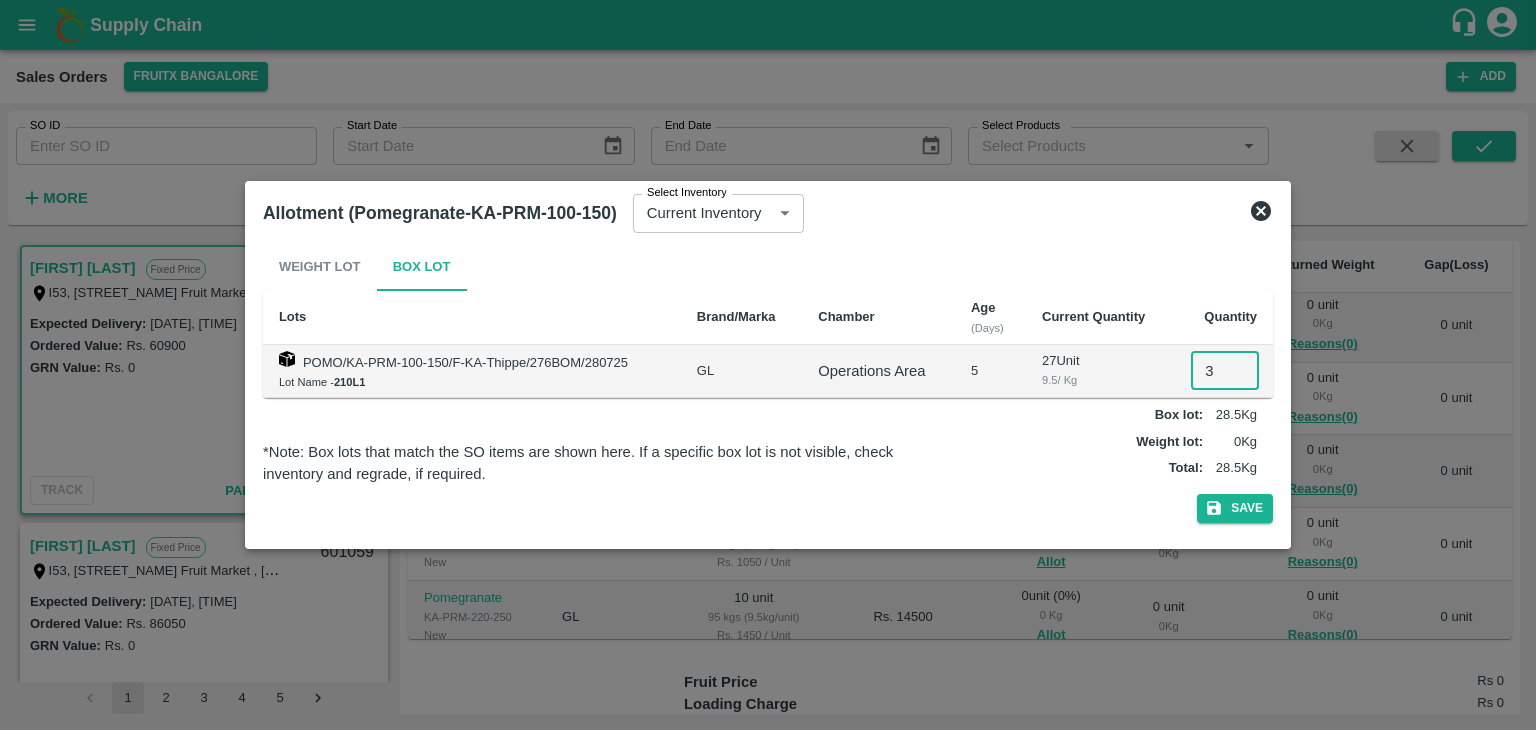 click on "3" at bounding box center (1225, 371) 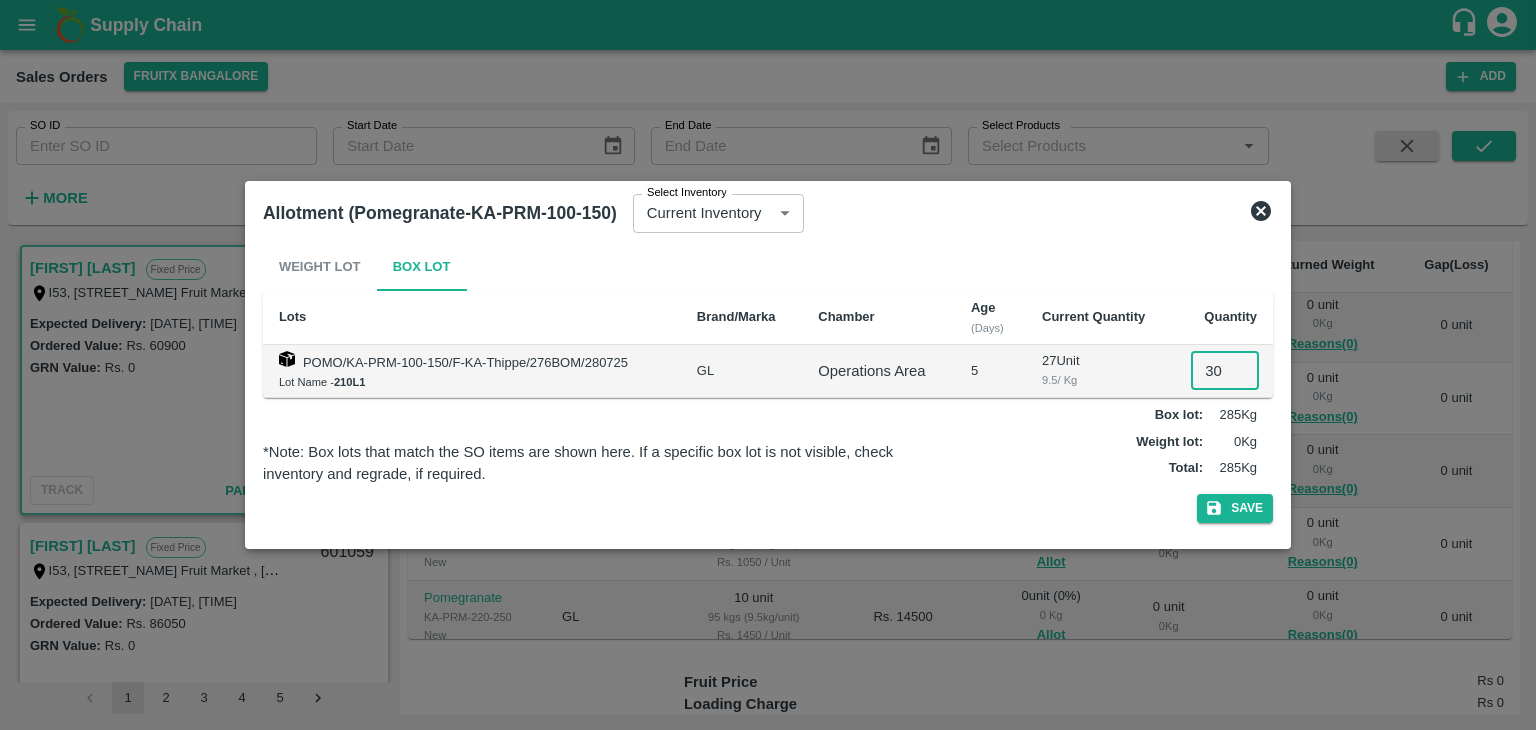 type on "30" 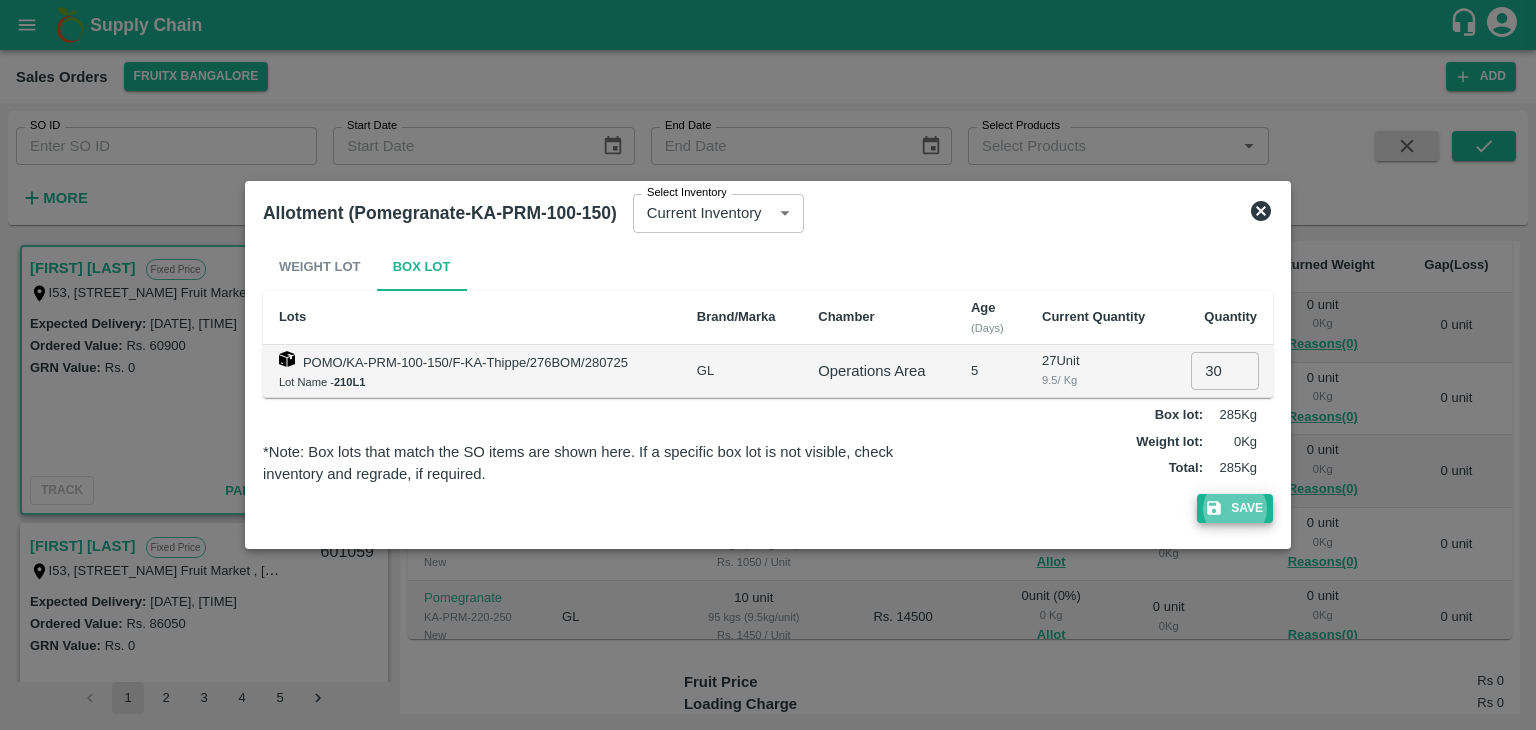 type 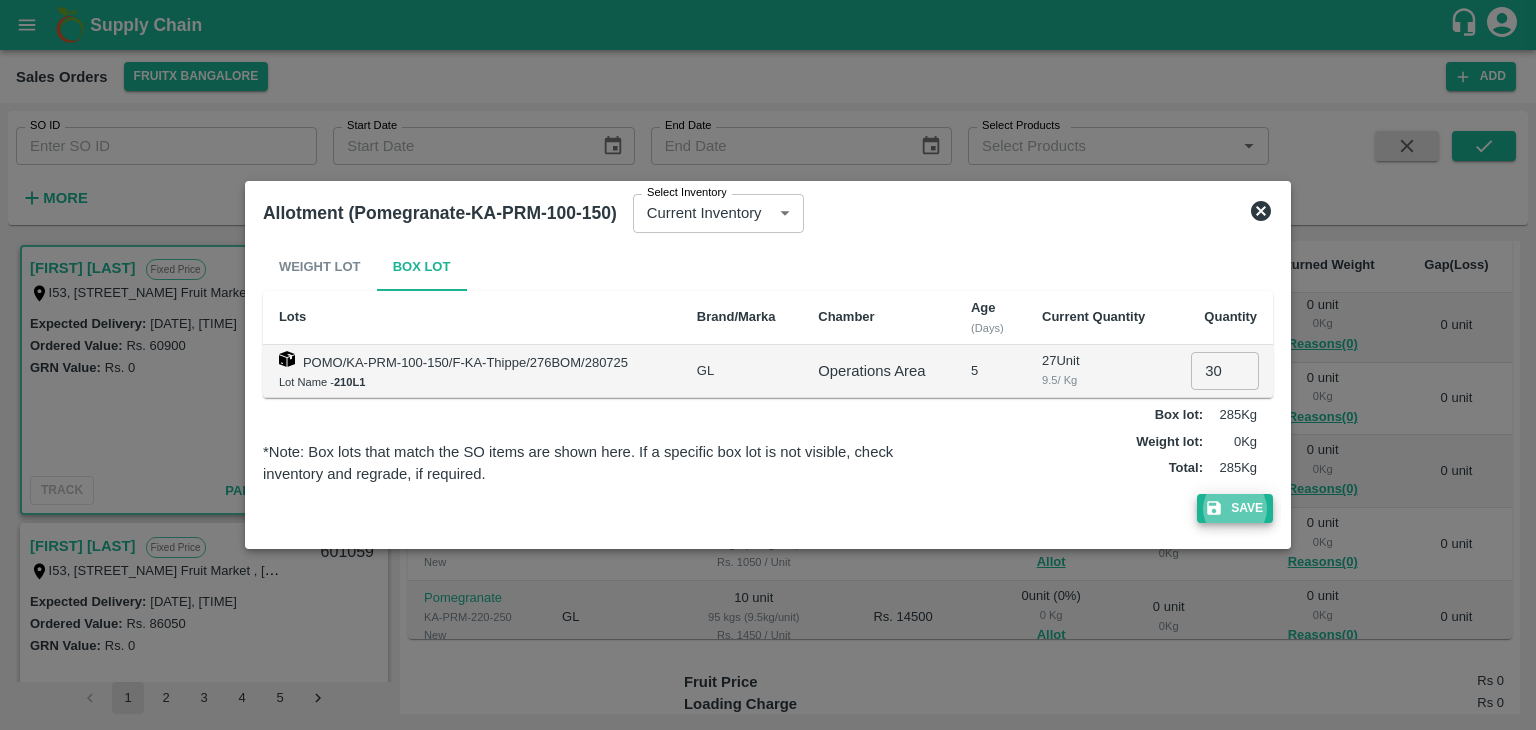 click on "Save" at bounding box center [1235, 508] 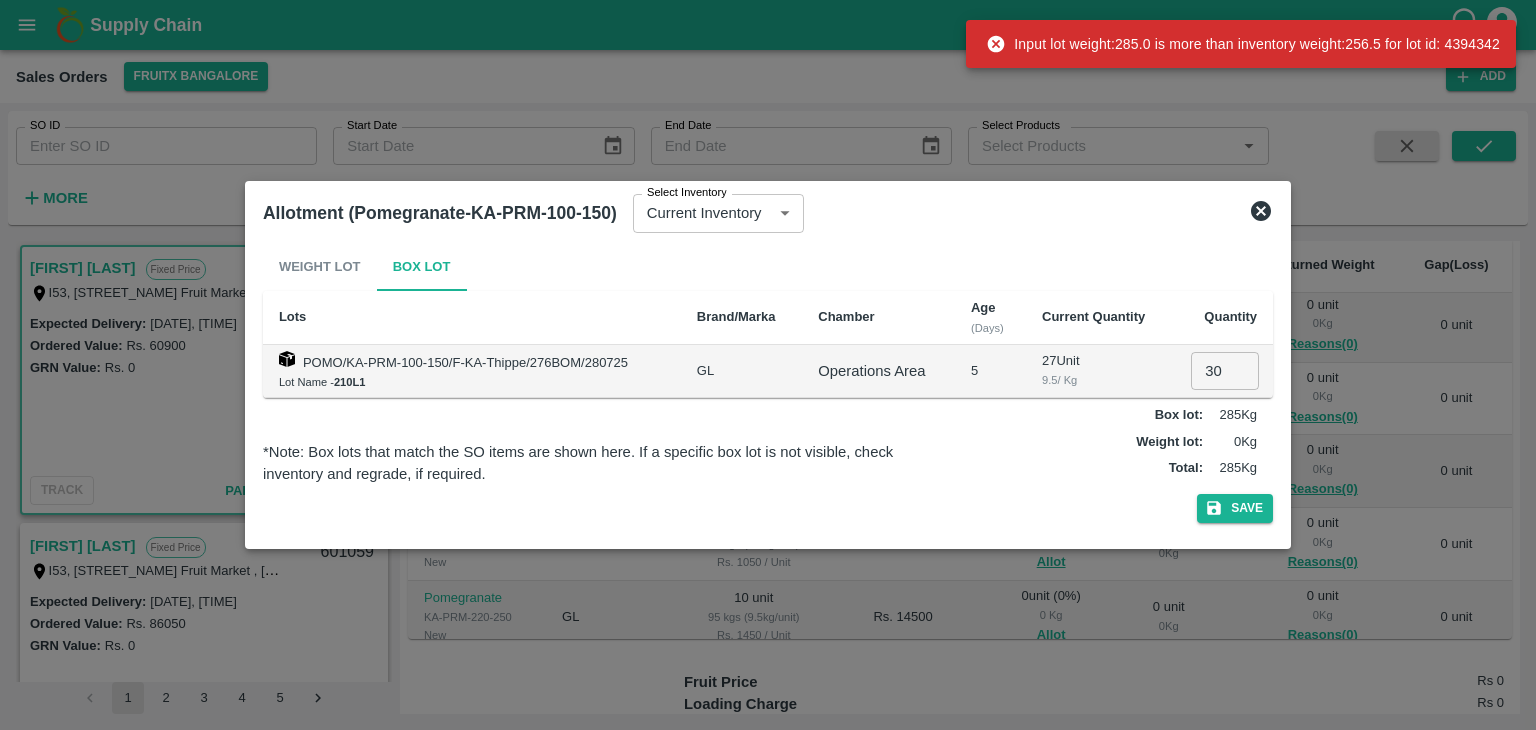 click 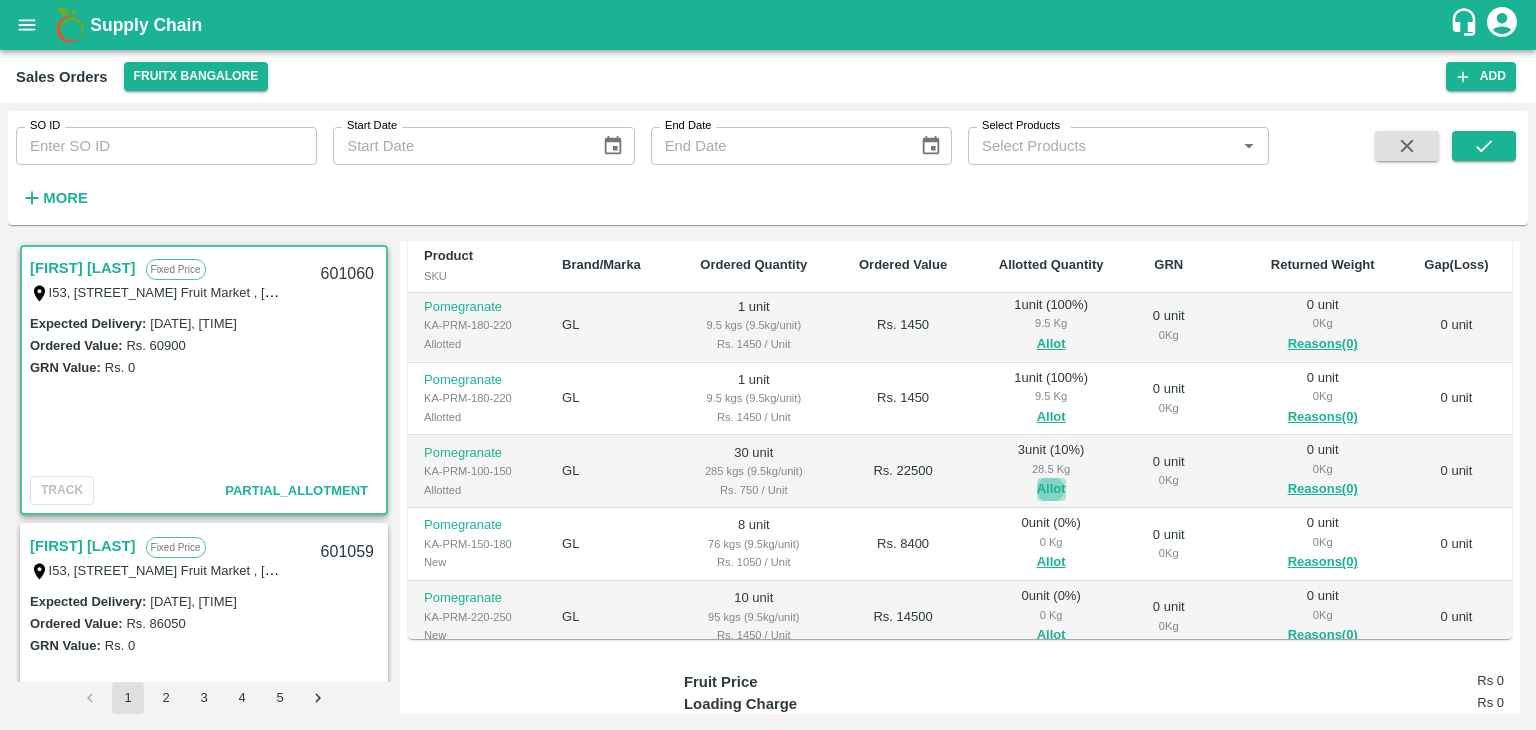 click on "Allot" at bounding box center [1051, 489] 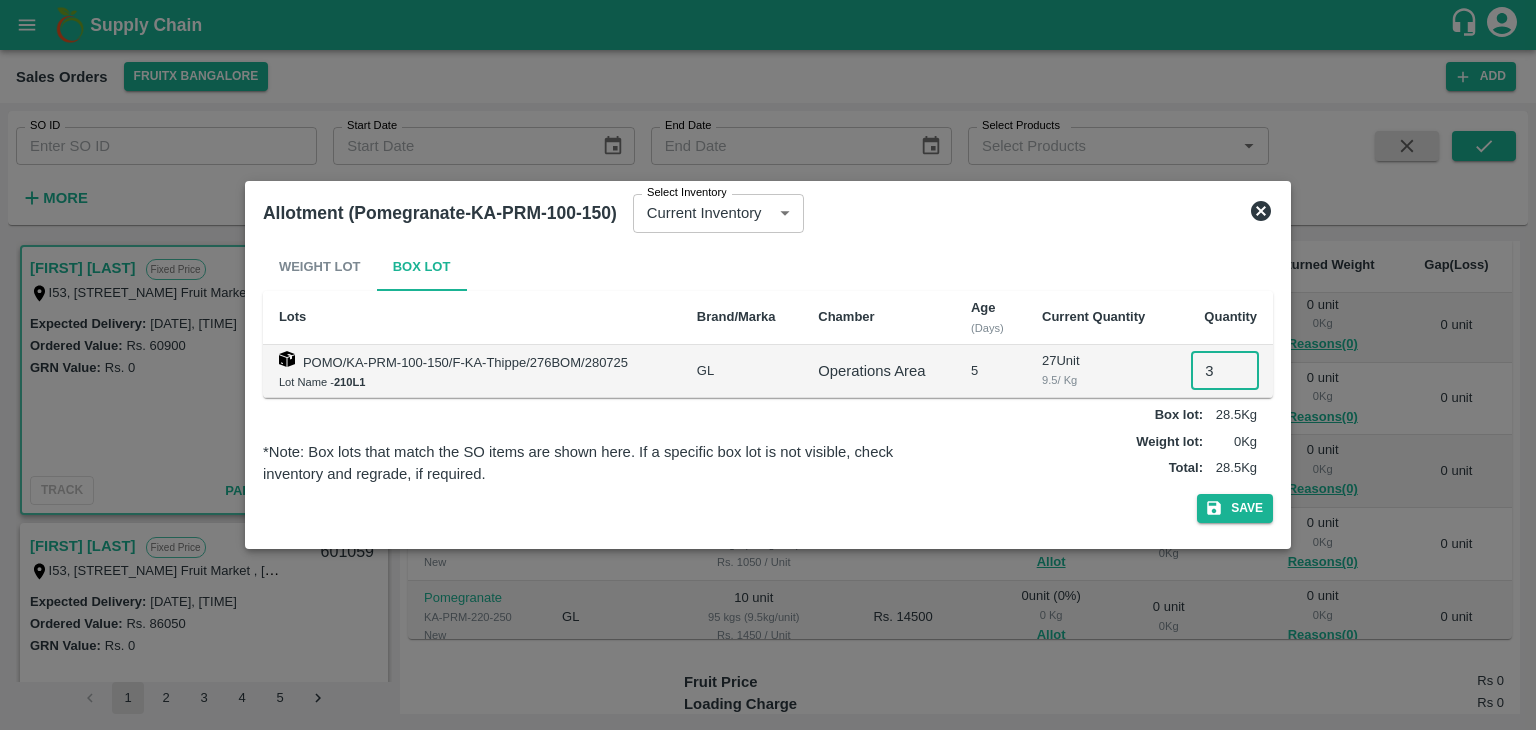 click on "3" at bounding box center (1225, 371) 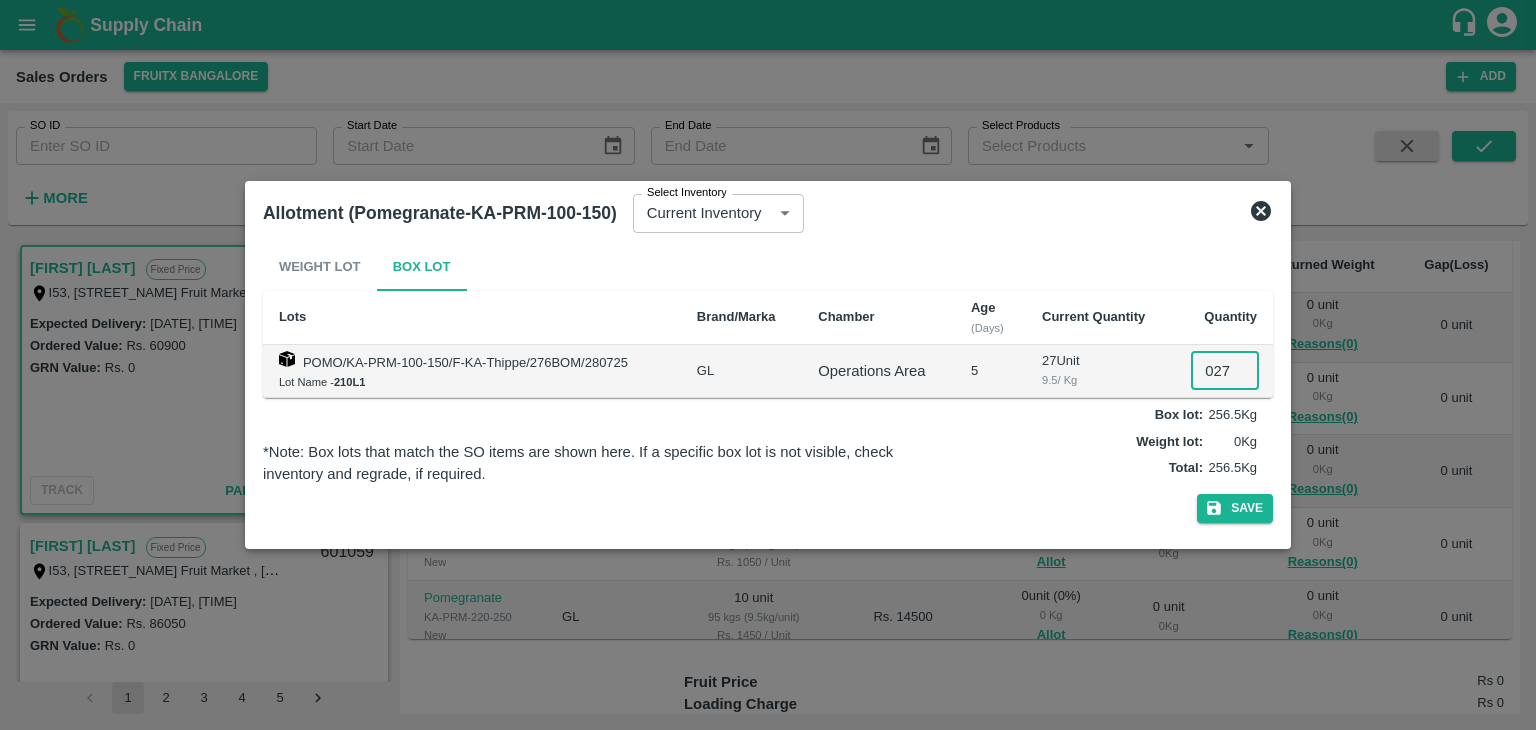 type on "027" 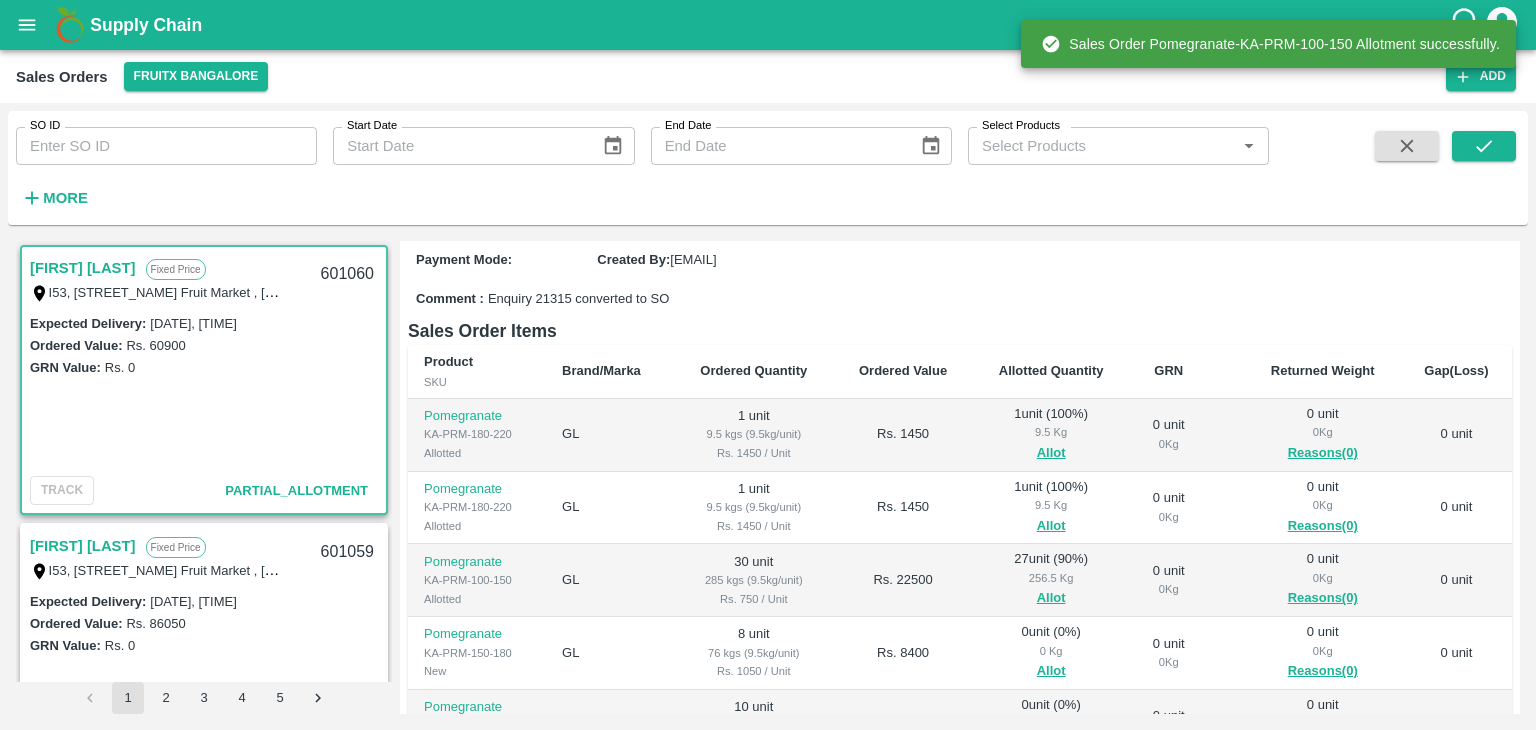 scroll, scrollTop: 212, scrollLeft: 0, axis: vertical 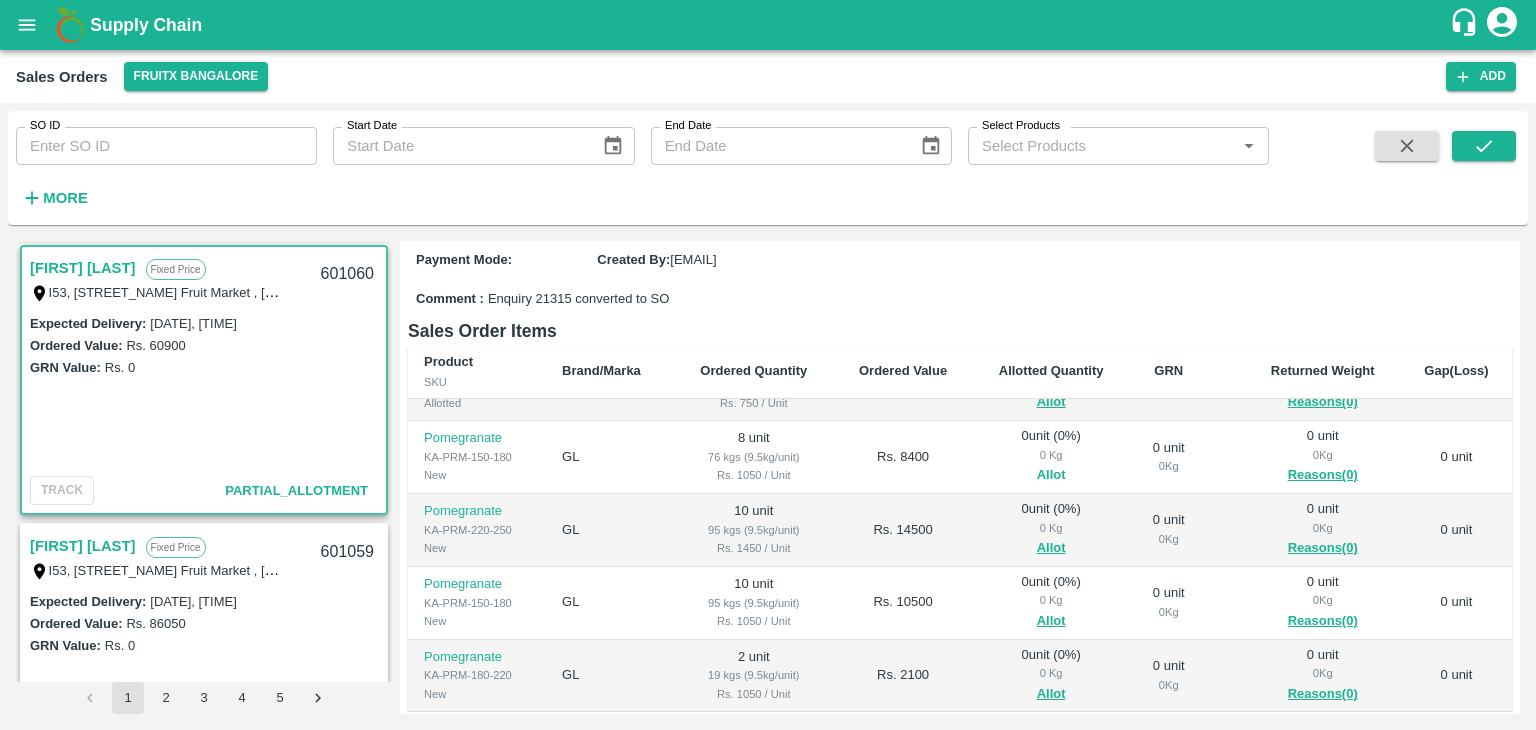 click on "Allot" at bounding box center (1051, 475) 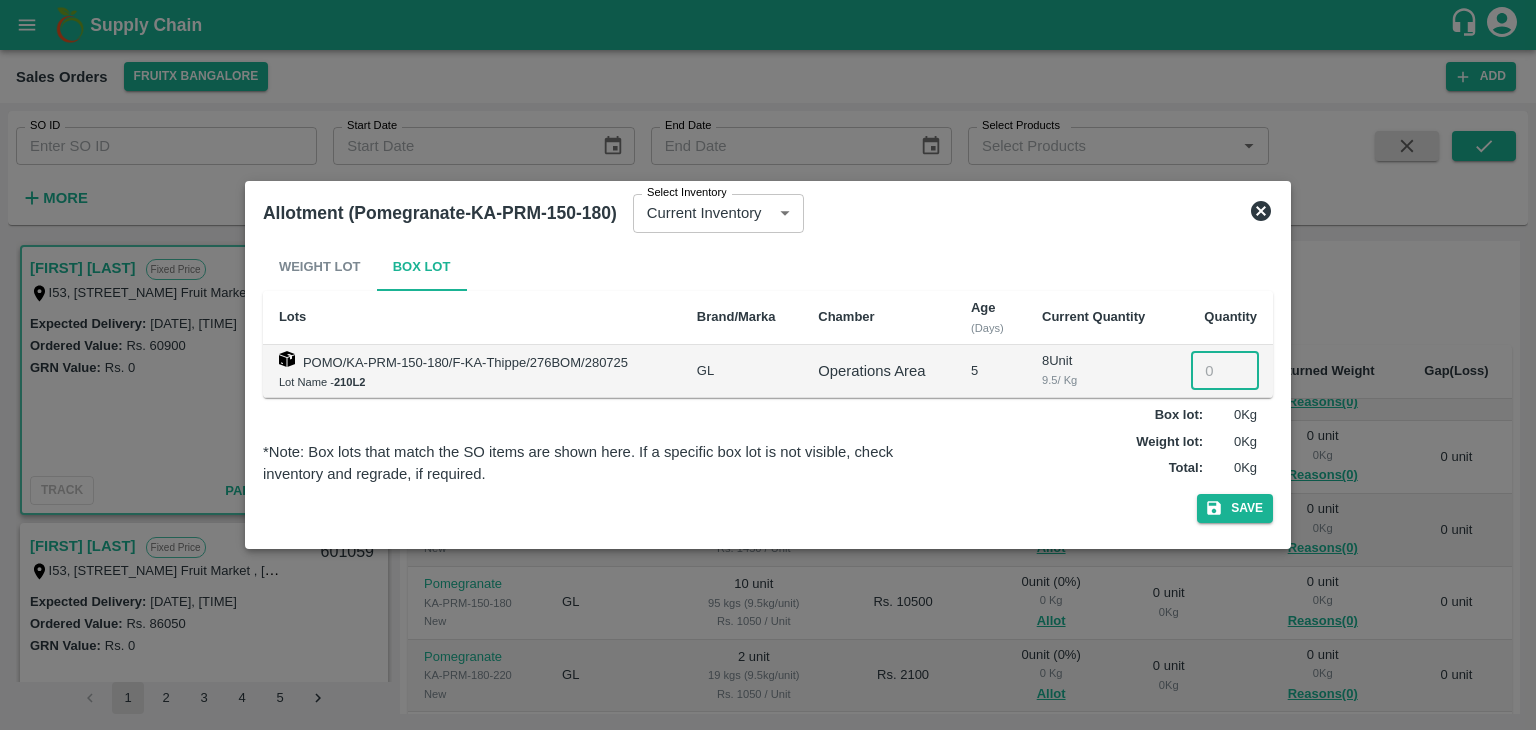 click at bounding box center (1225, 371) 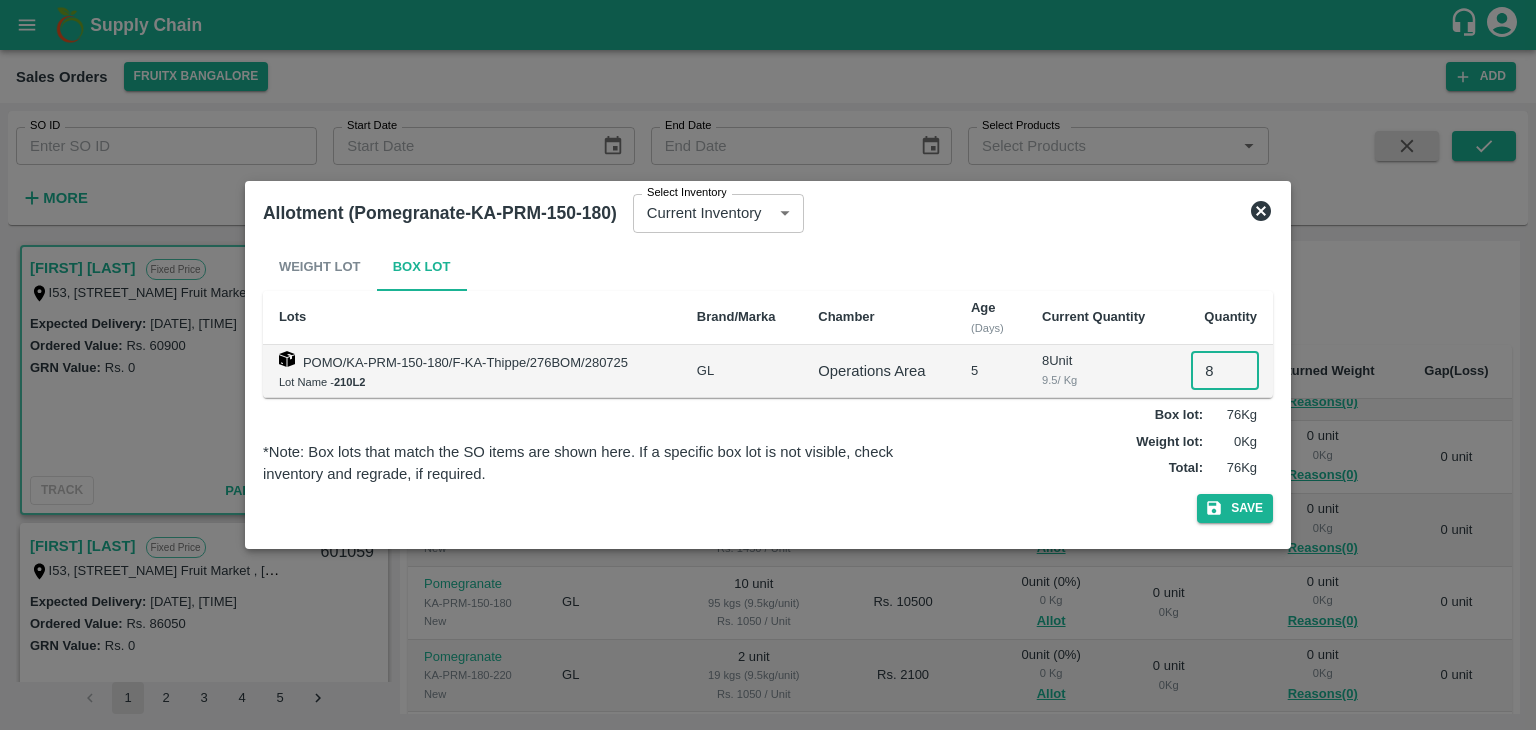 type on "8" 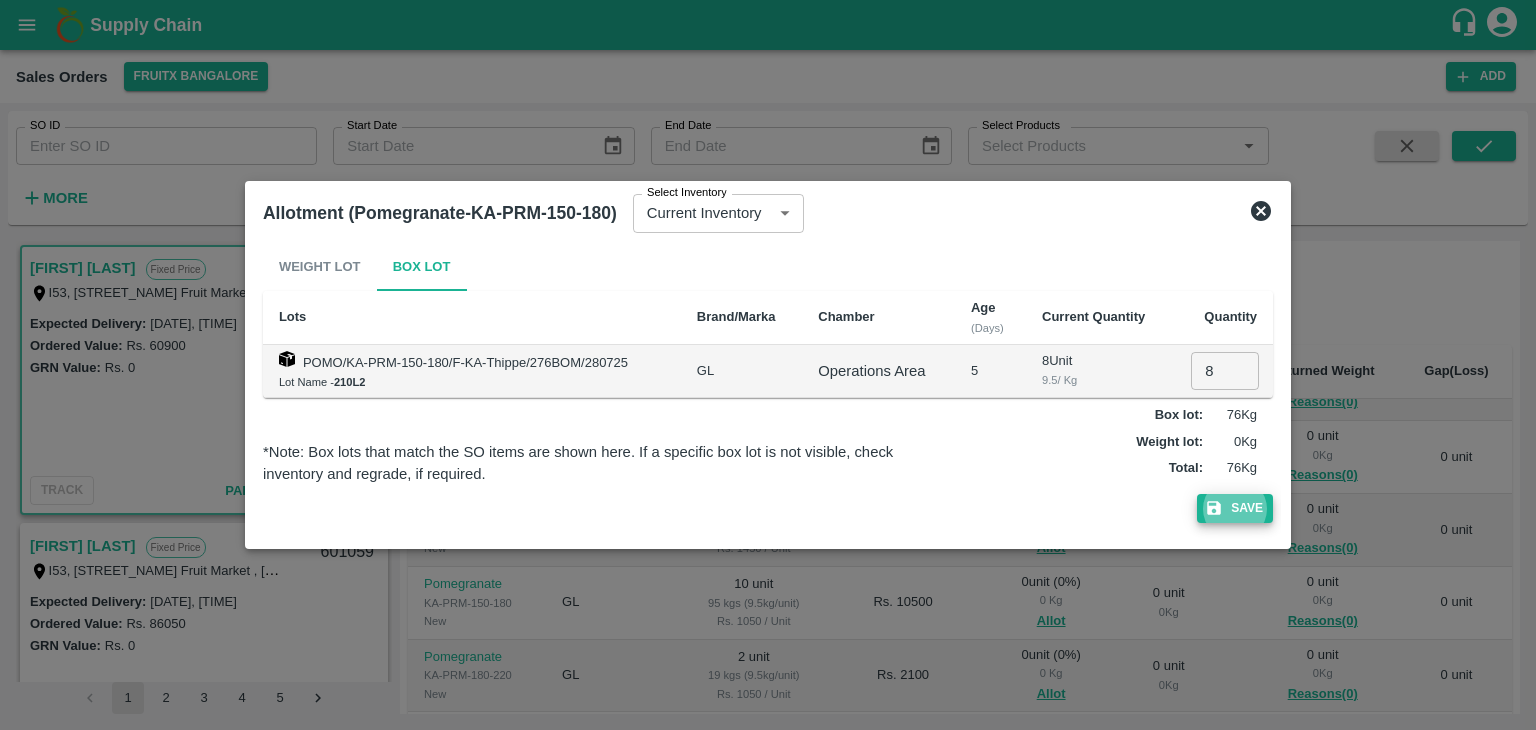 type 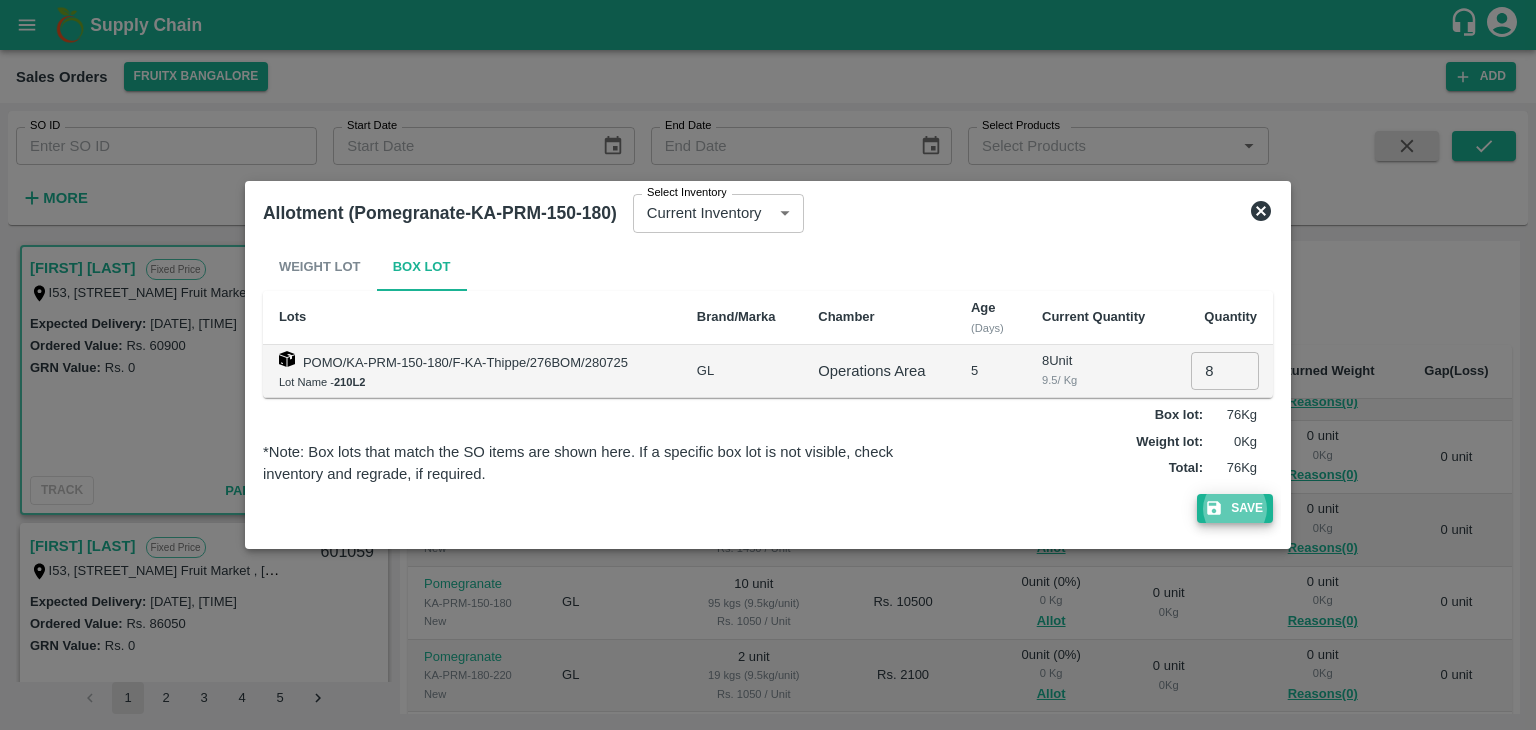 click on "Save" at bounding box center (1235, 508) 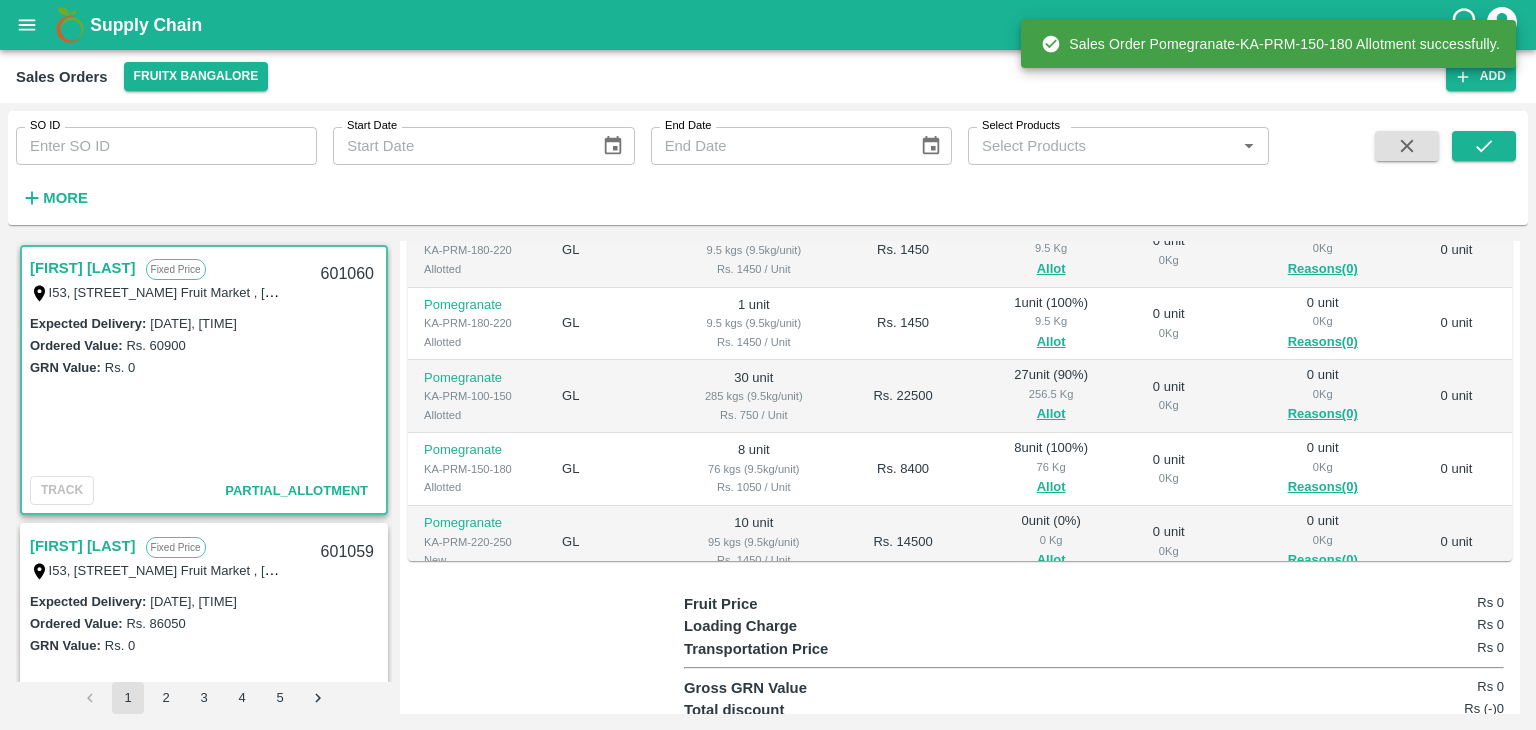 scroll, scrollTop: 402, scrollLeft: 0, axis: vertical 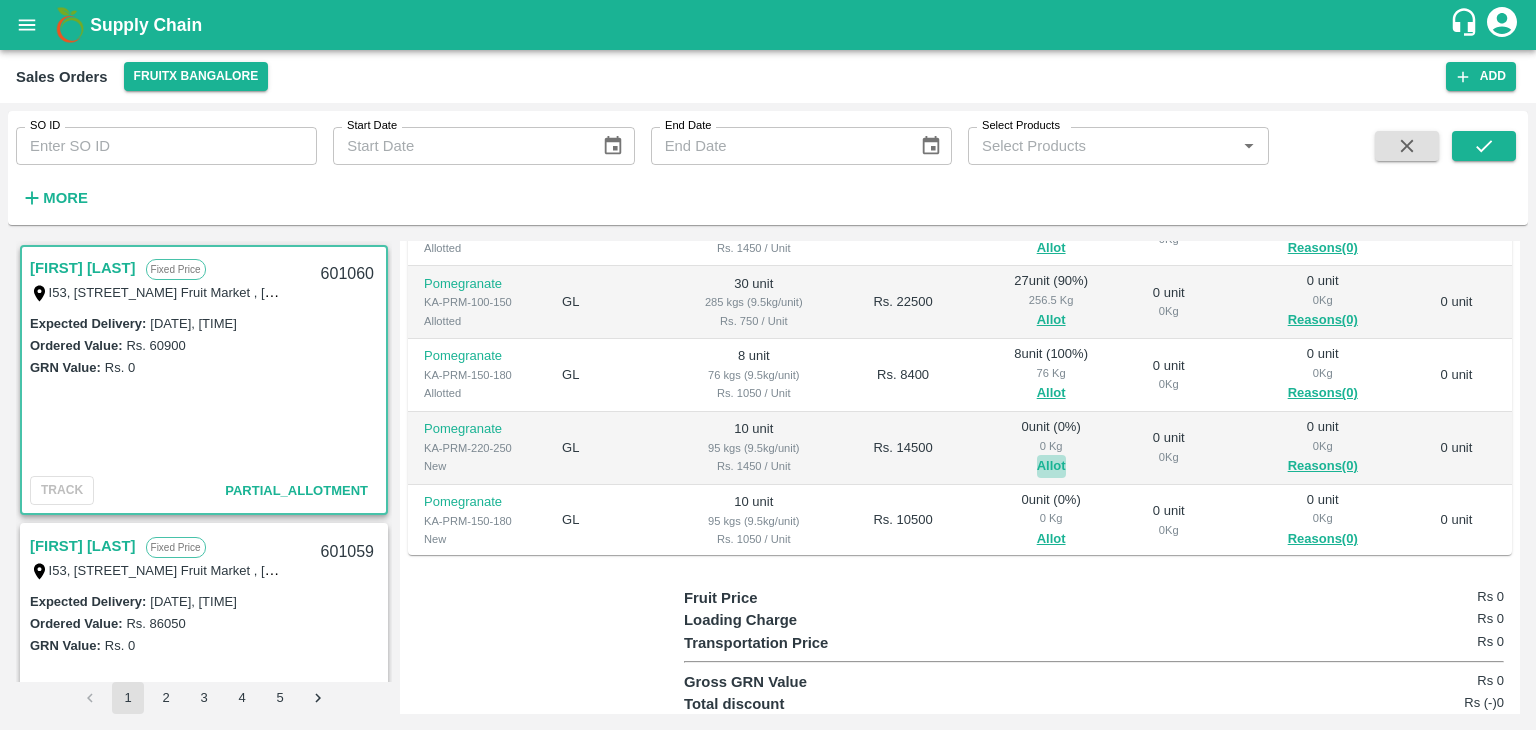click on "Allot" at bounding box center [1051, 466] 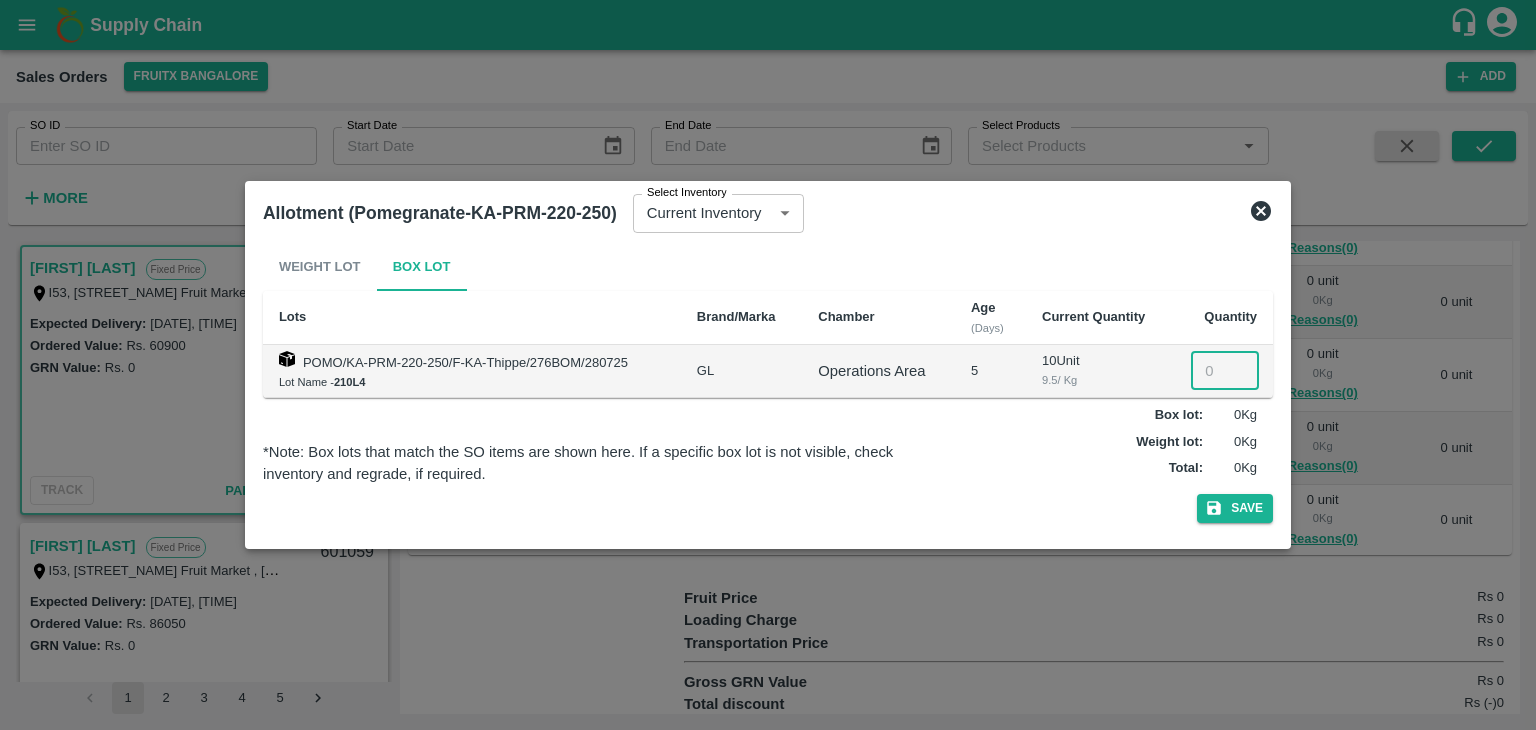 click at bounding box center [1225, 371] 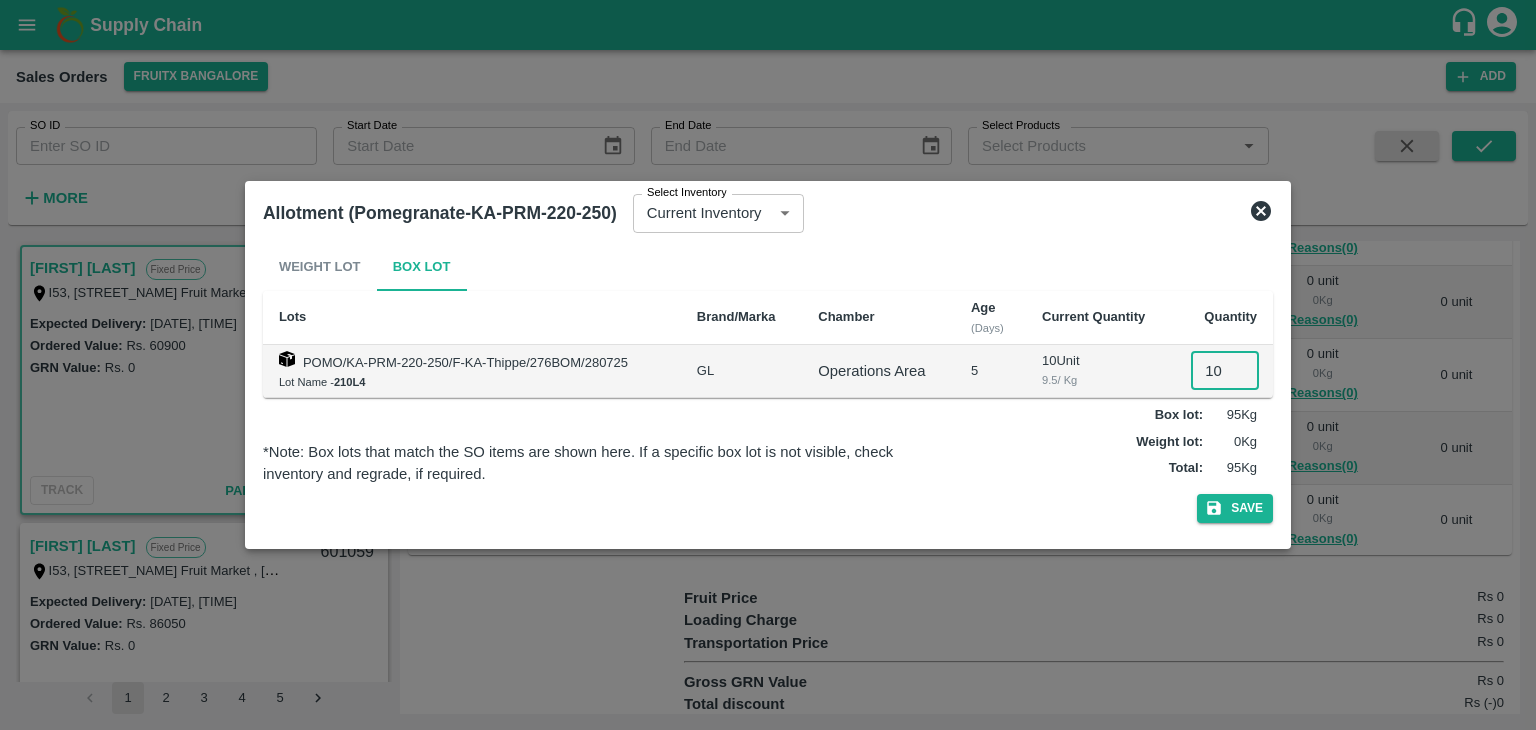 type on "10" 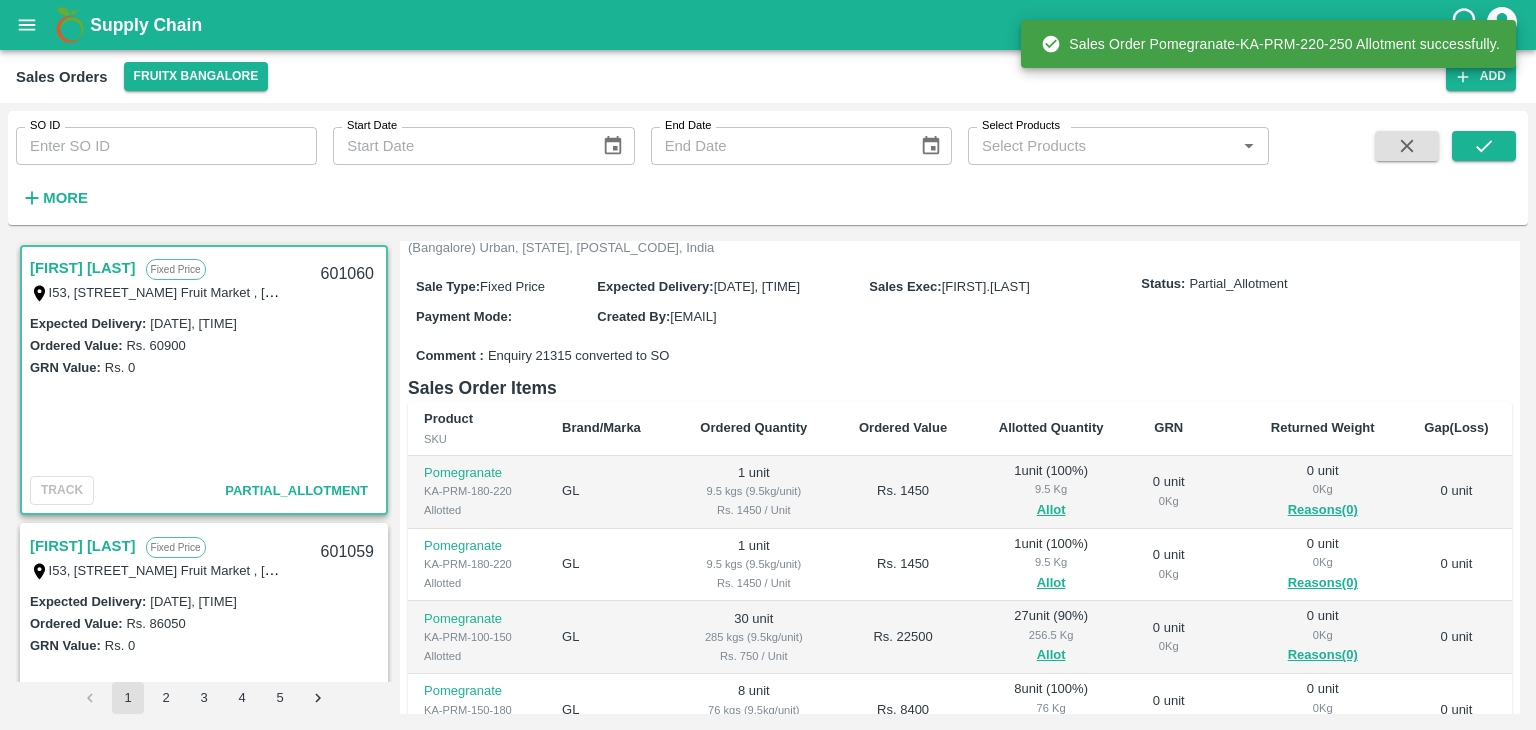 scroll, scrollTop: 471, scrollLeft: 0, axis: vertical 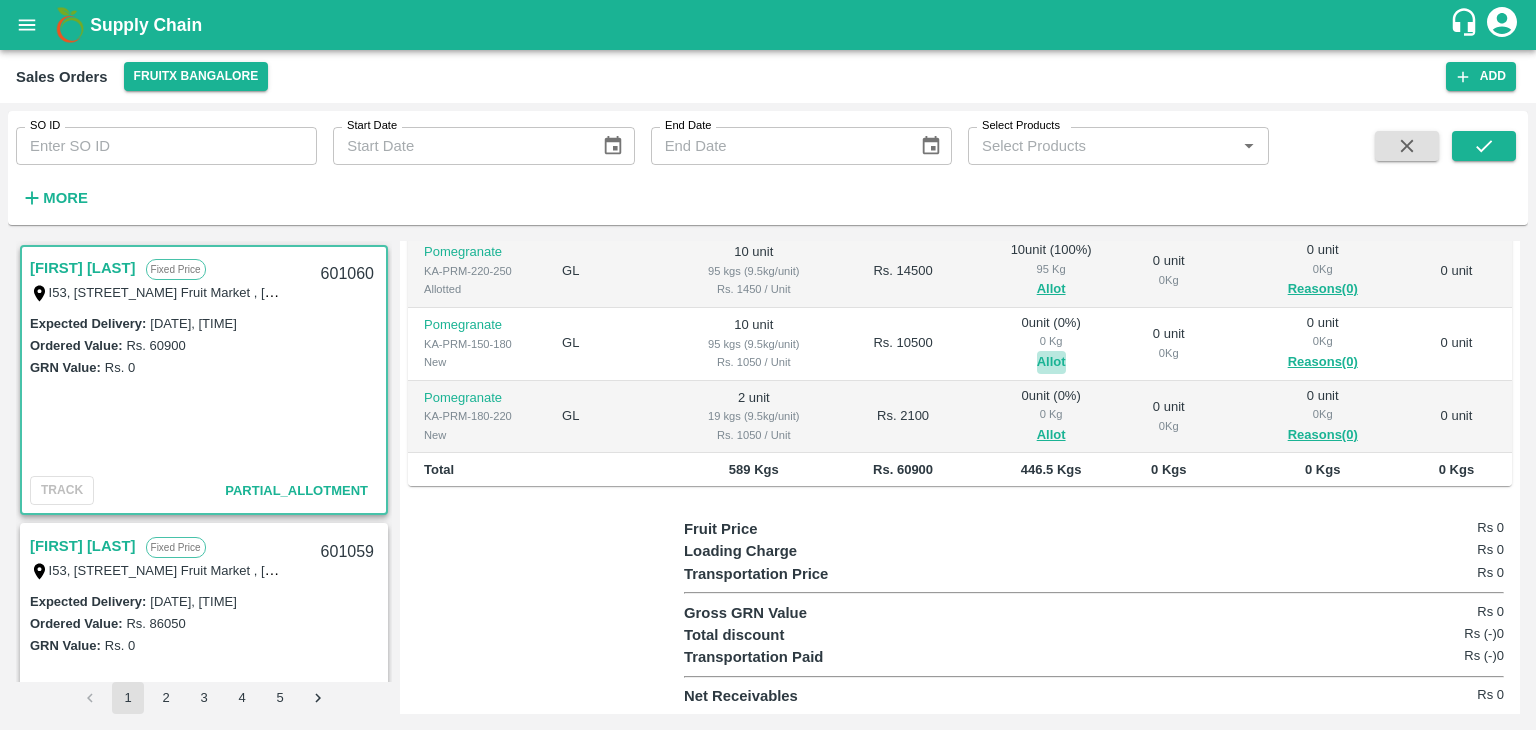 click on "Allot" at bounding box center [1051, 362] 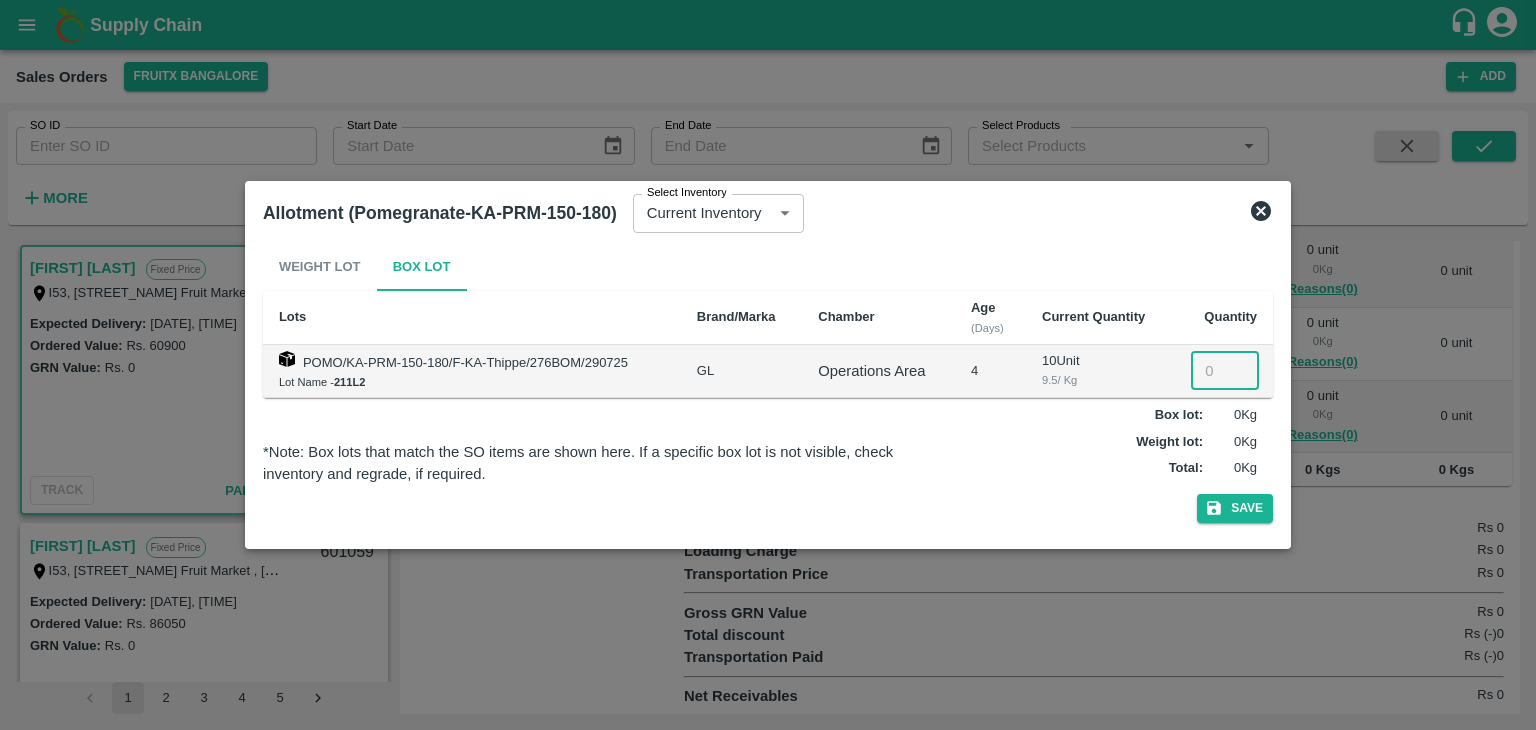 click at bounding box center [1225, 371] 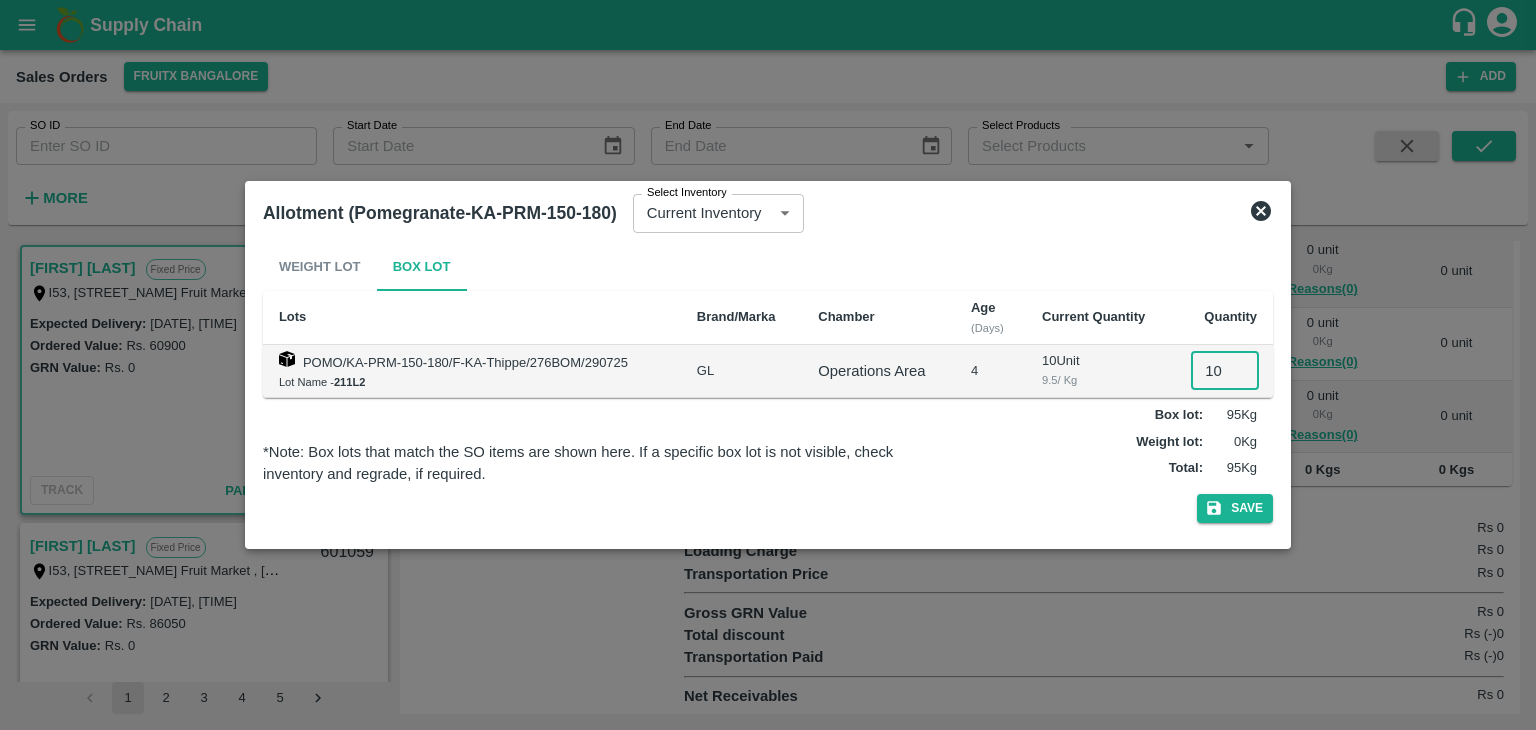 type on "10" 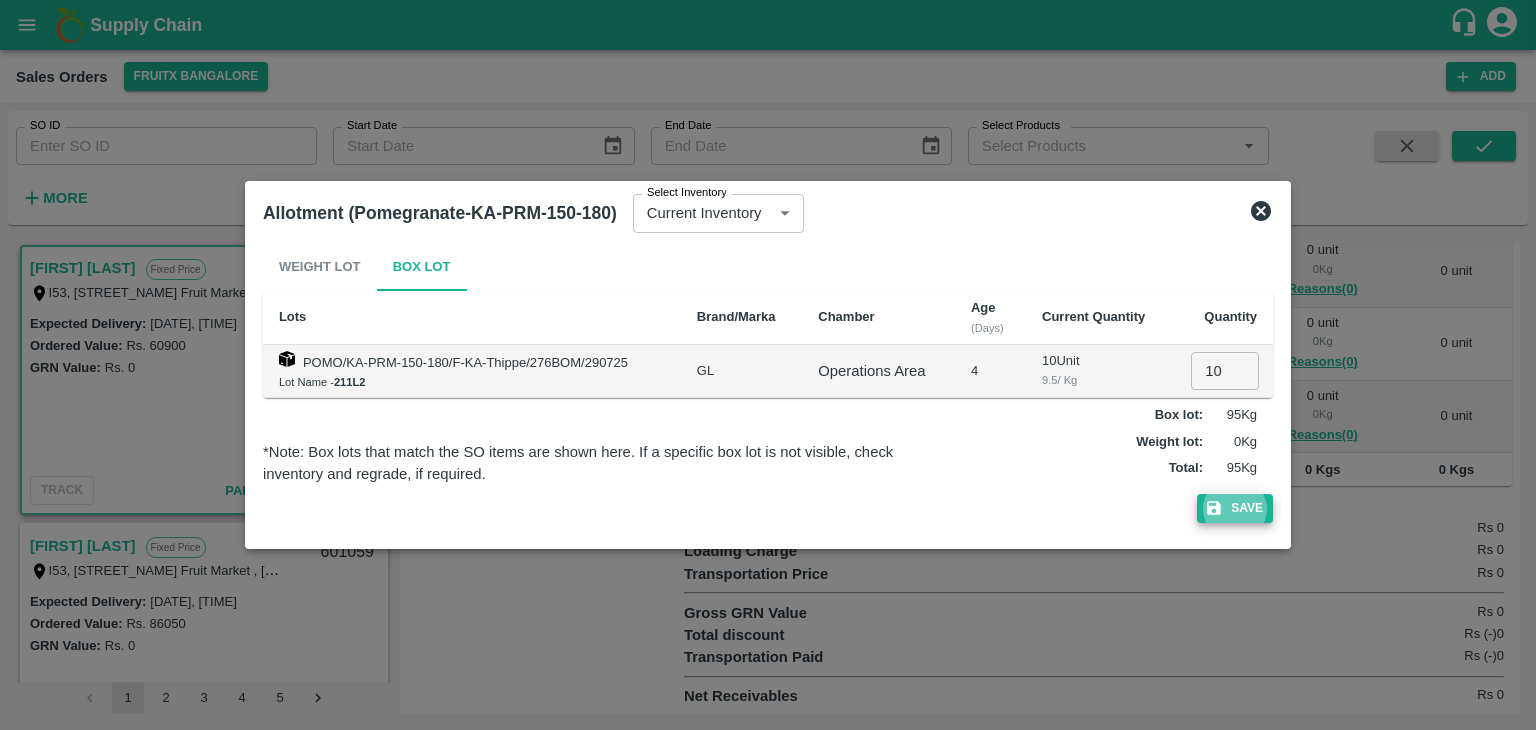 type 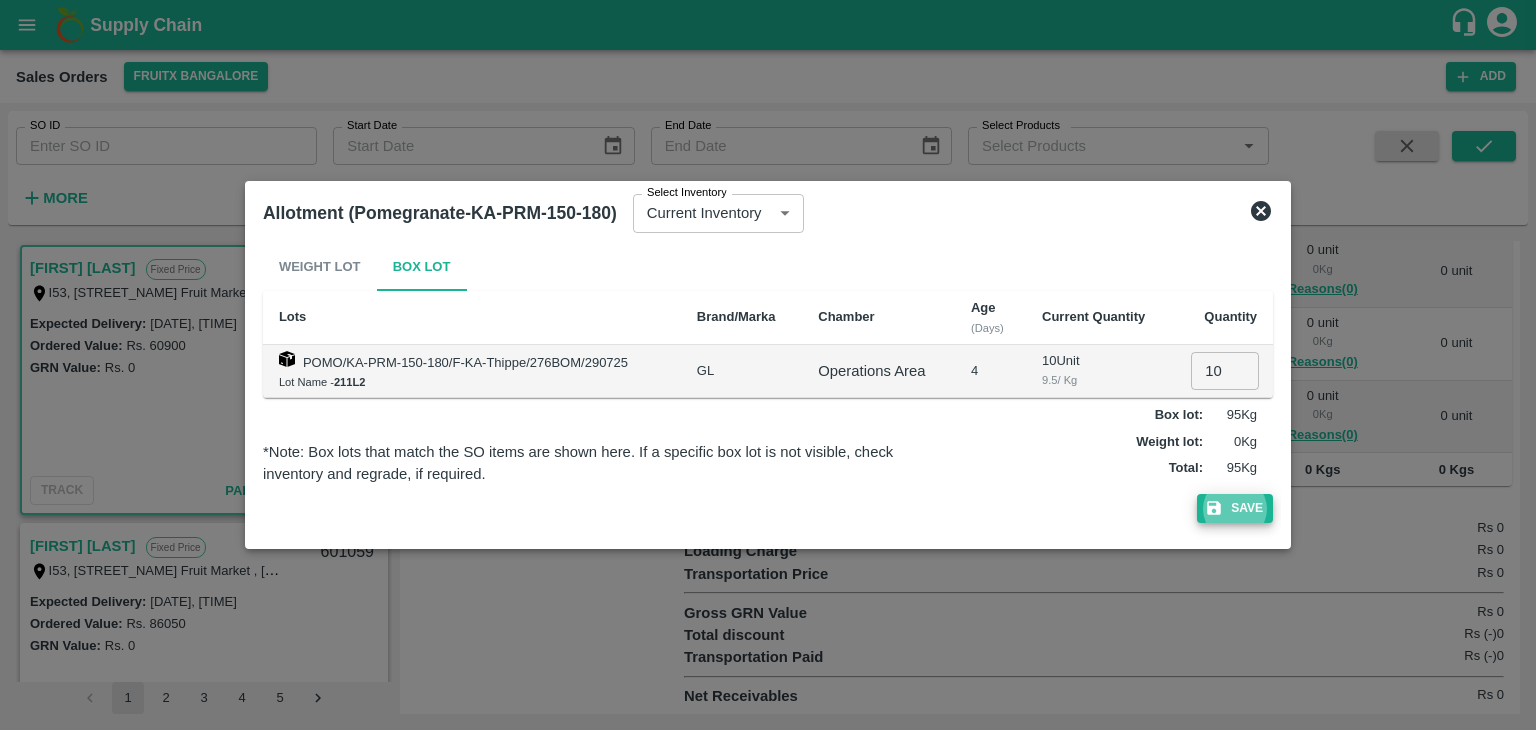 click on "Save" at bounding box center (1235, 508) 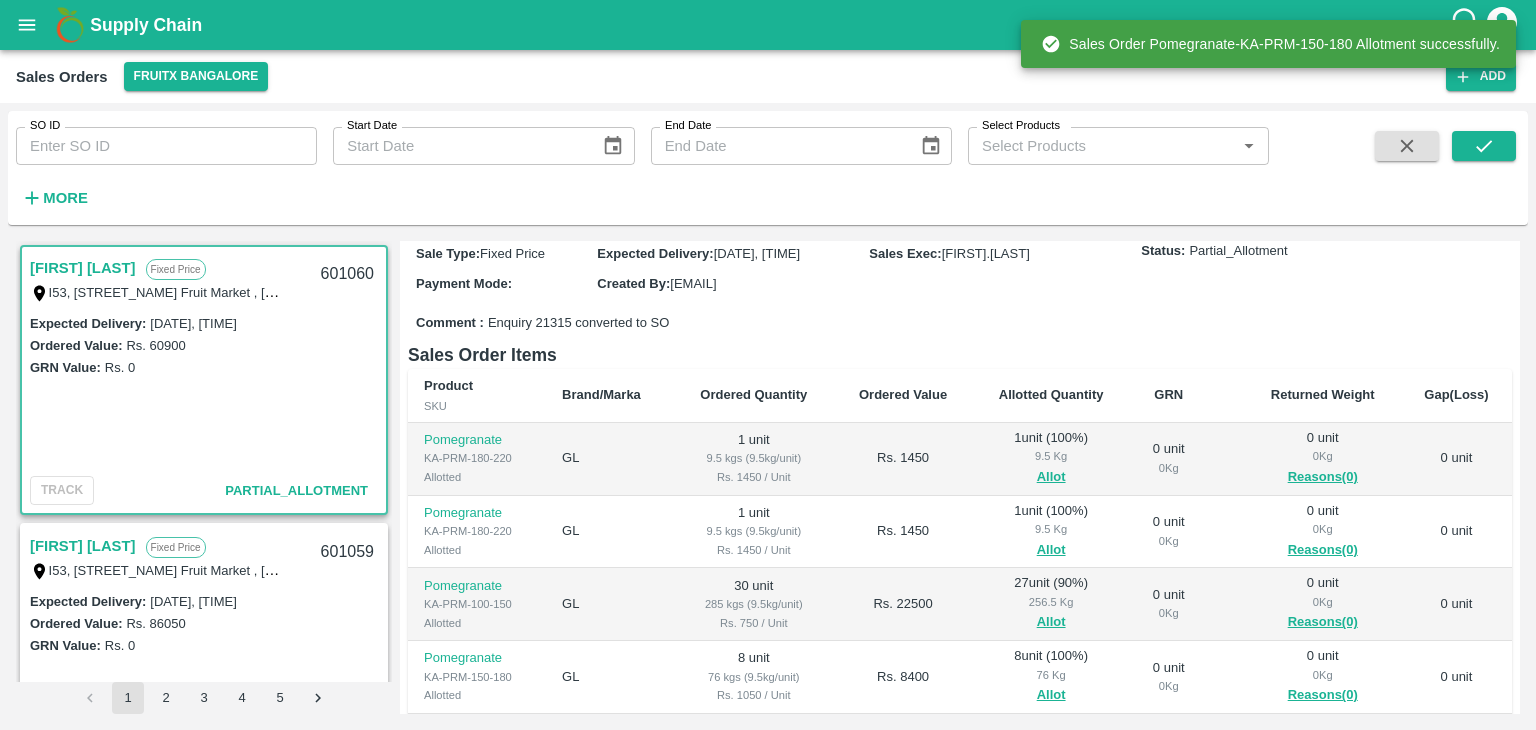 scroll, scrollTop: 190, scrollLeft: 0, axis: vertical 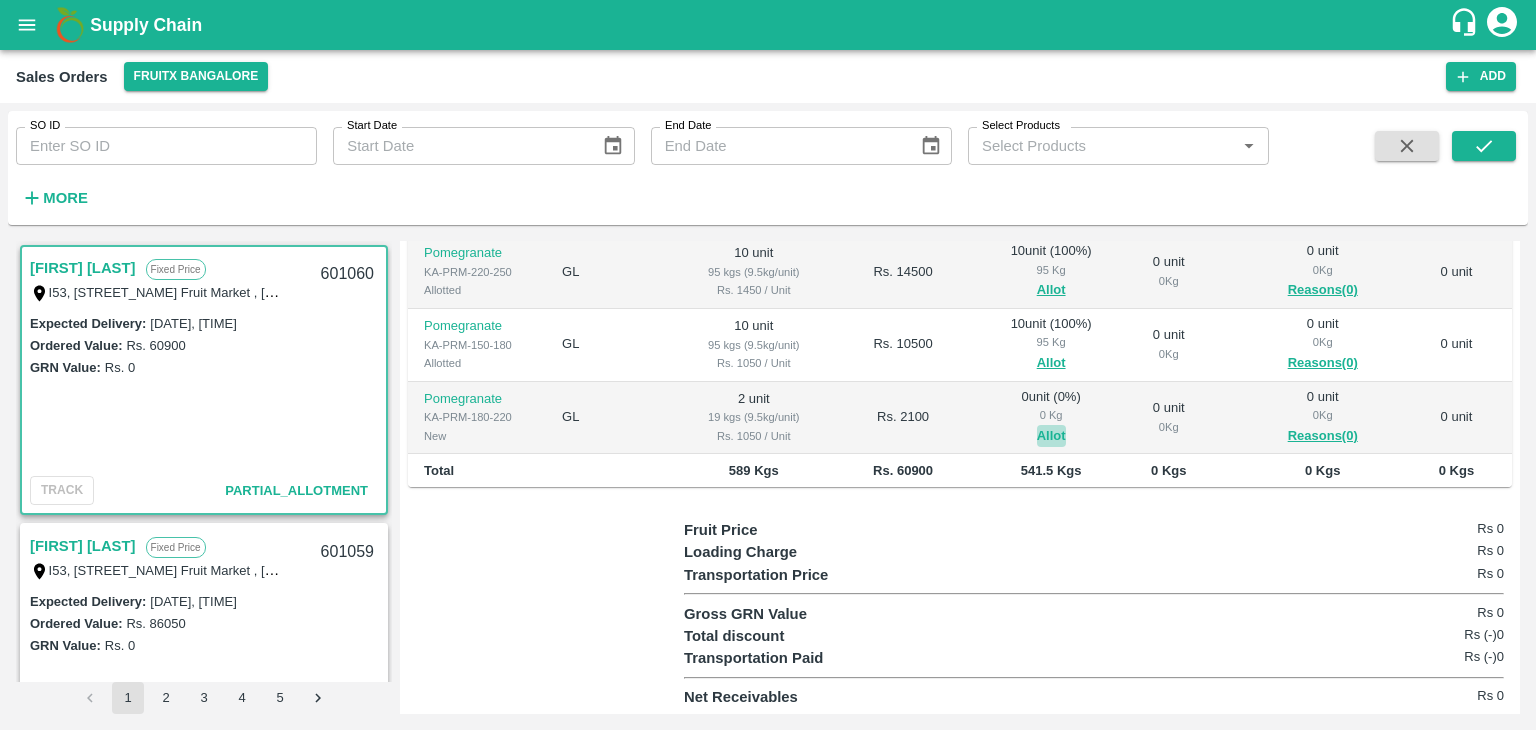 click on "Allot" at bounding box center (1051, 436) 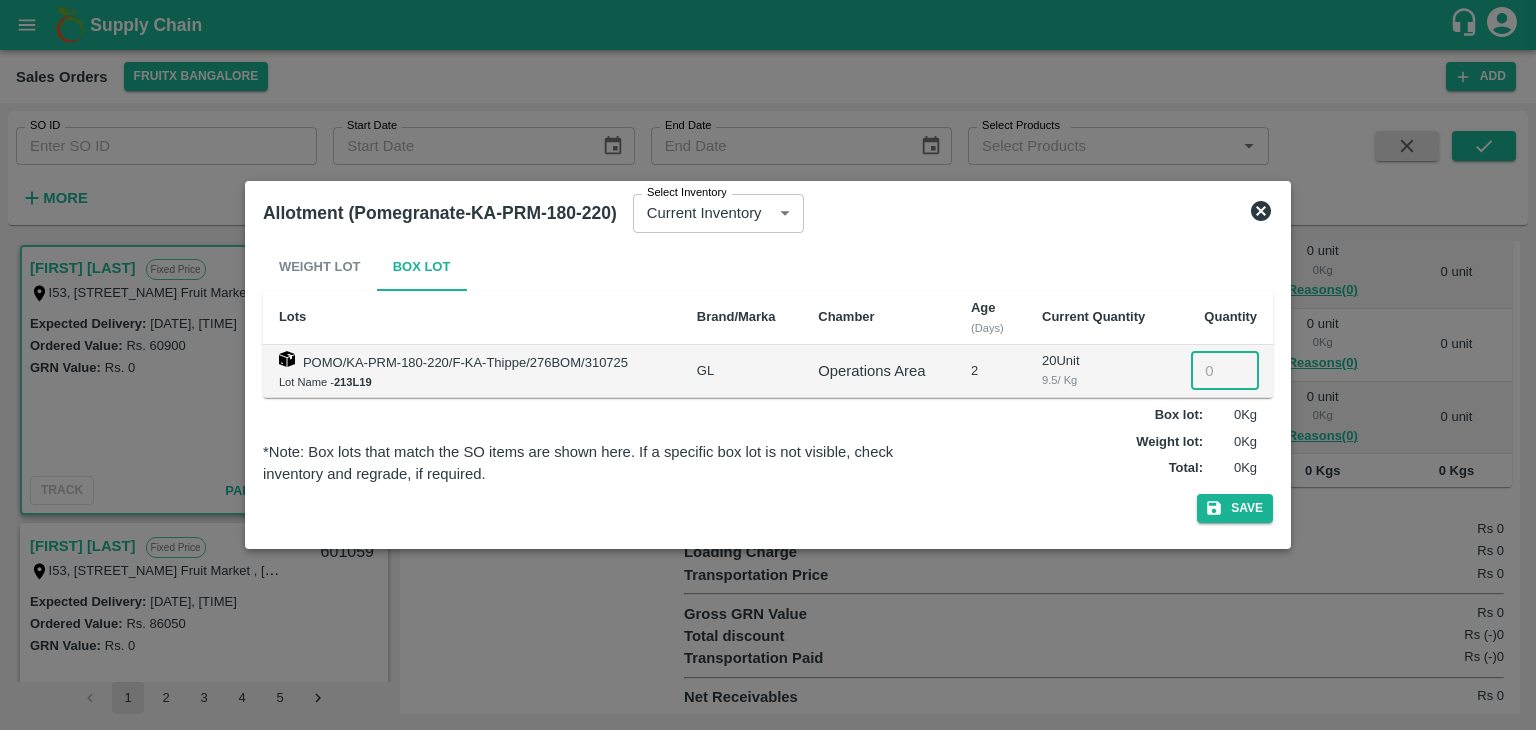 click at bounding box center (1225, 371) 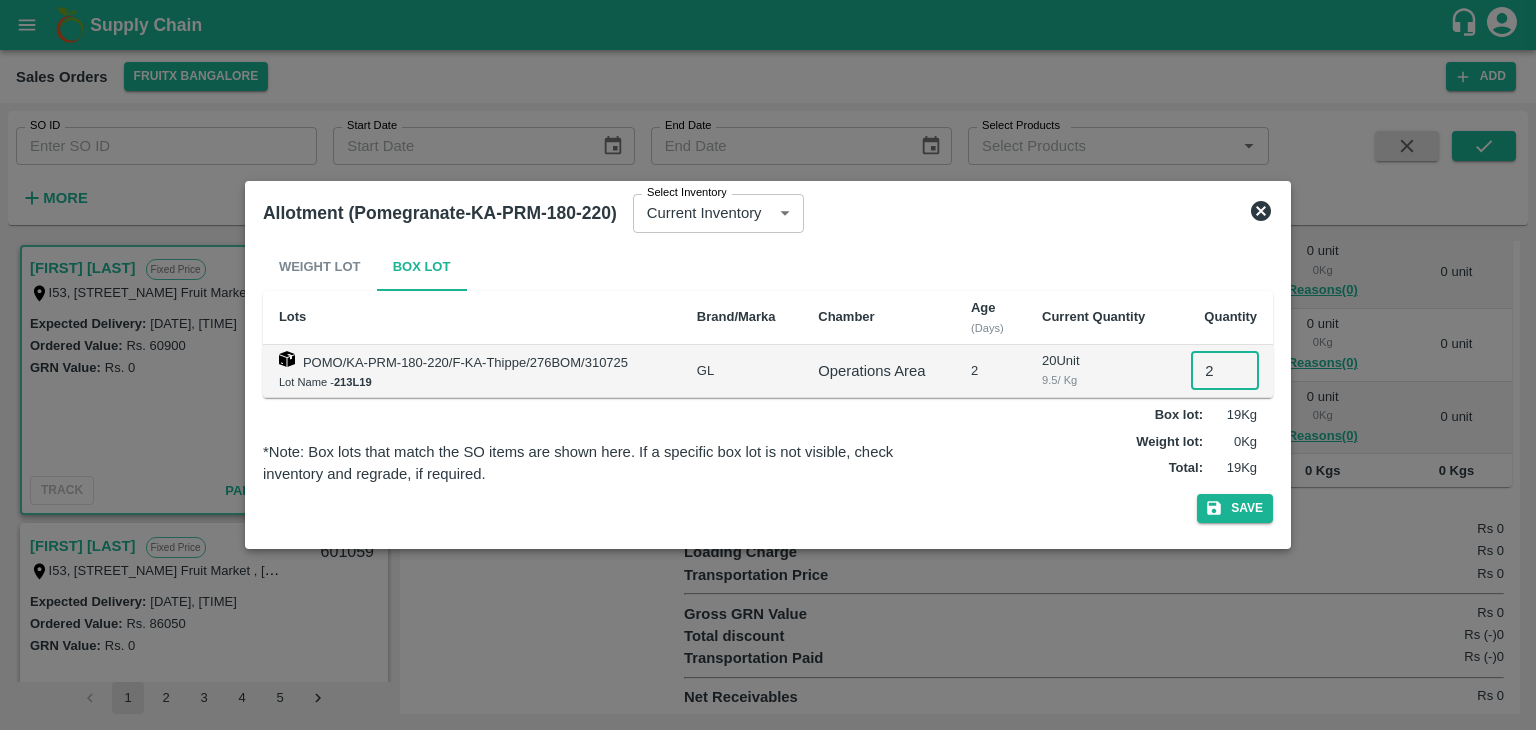 type on "2" 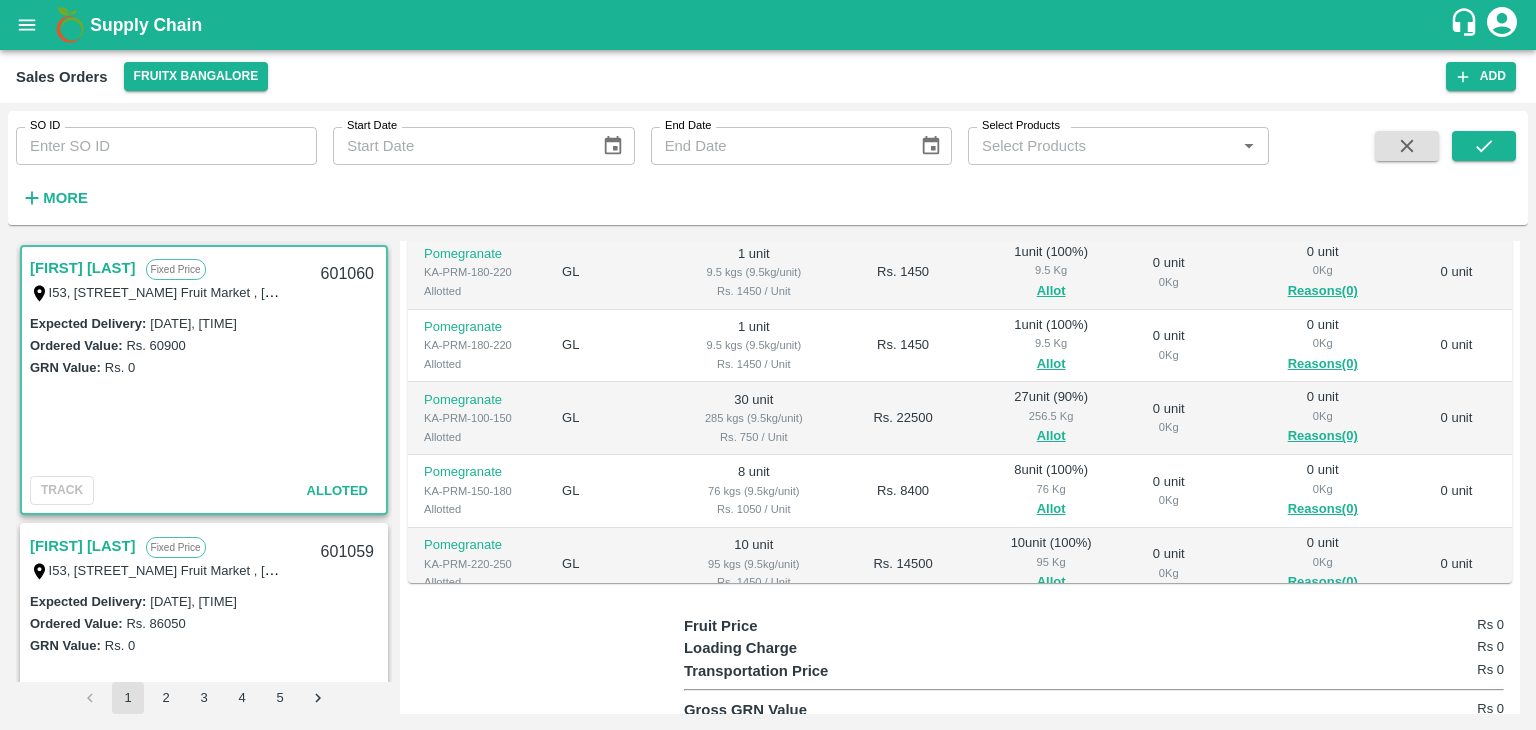 scroll, scrollTop: 363, scrollLeft: 0, axis: vertical 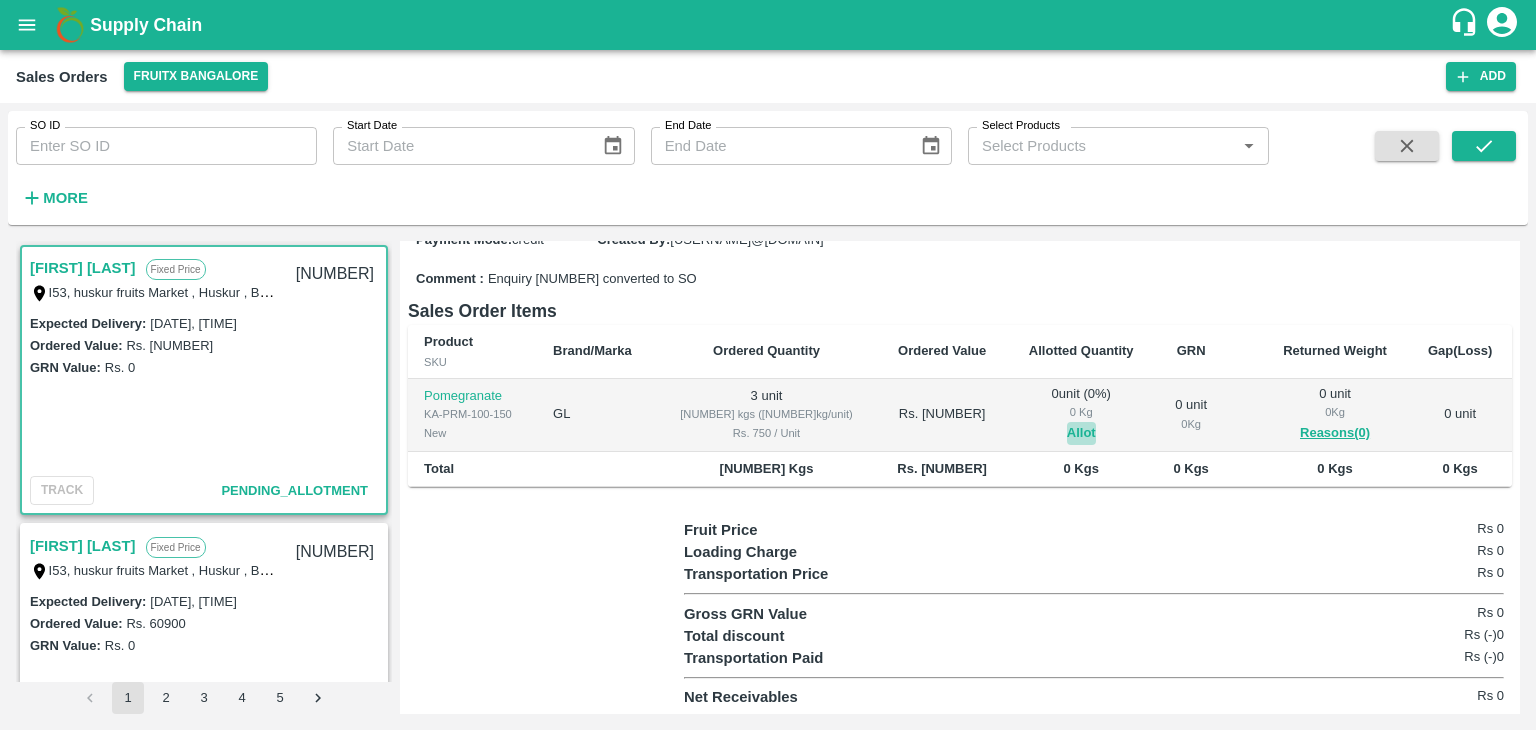 click on "Allot" at bounding box center [1081, 433] 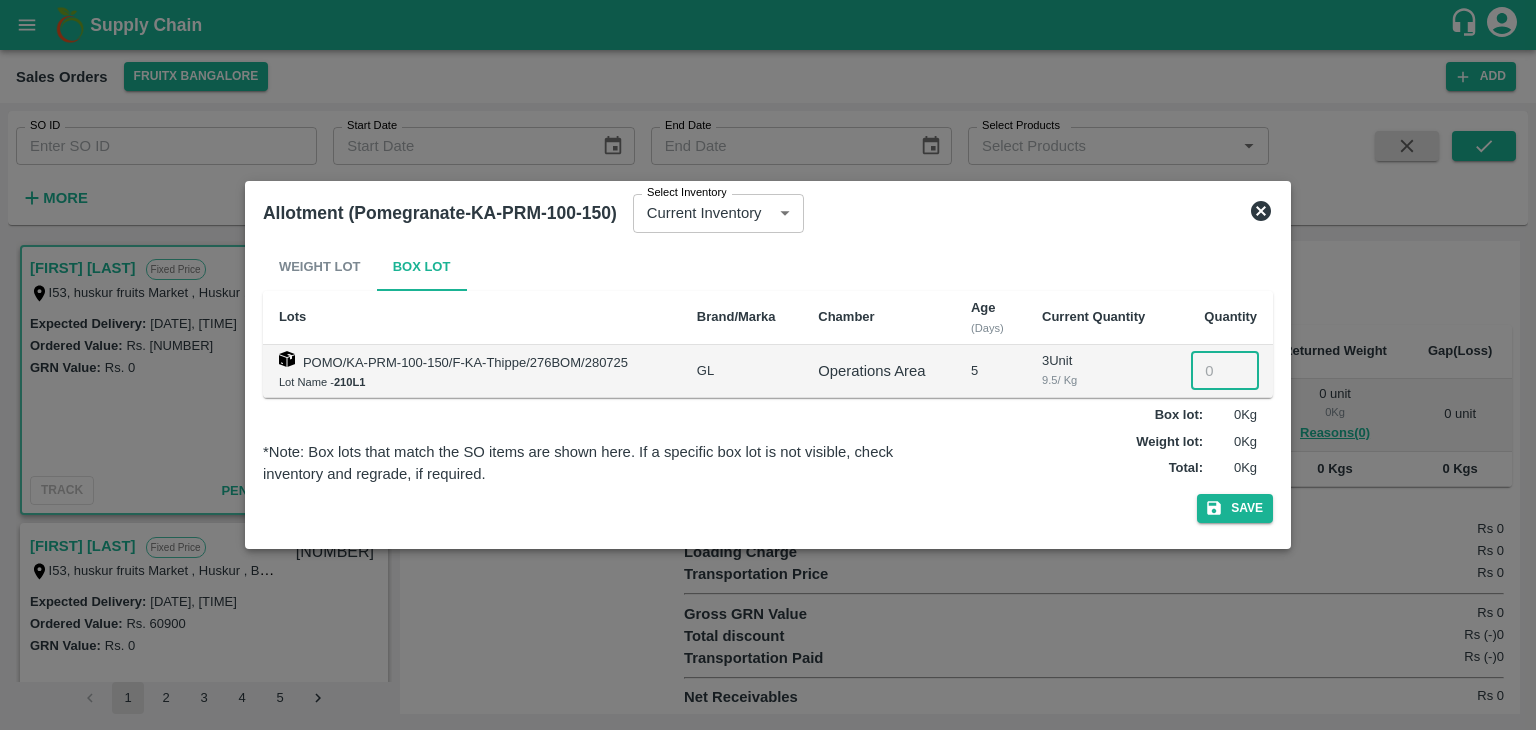 click at bounding box center (1225, 371) 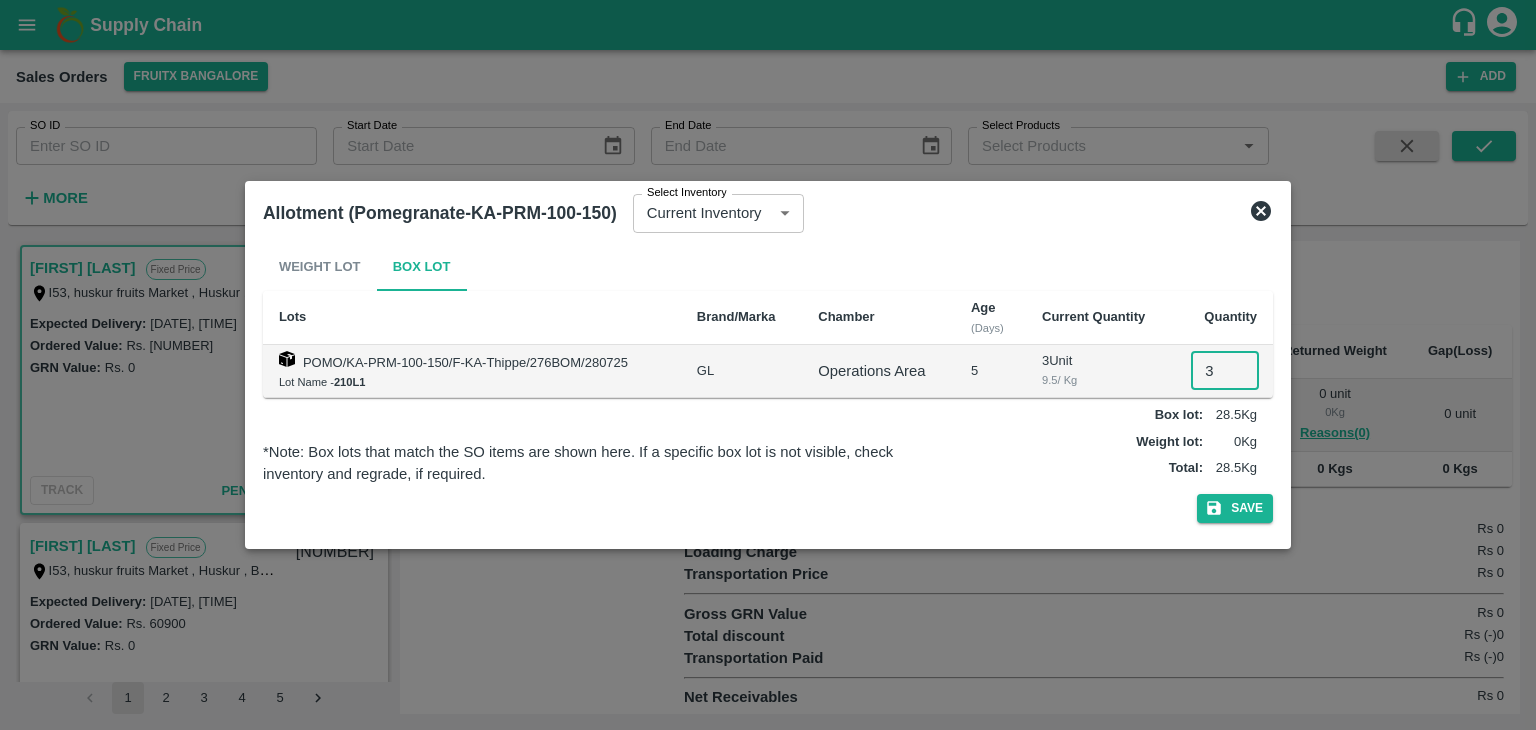 type on "3" 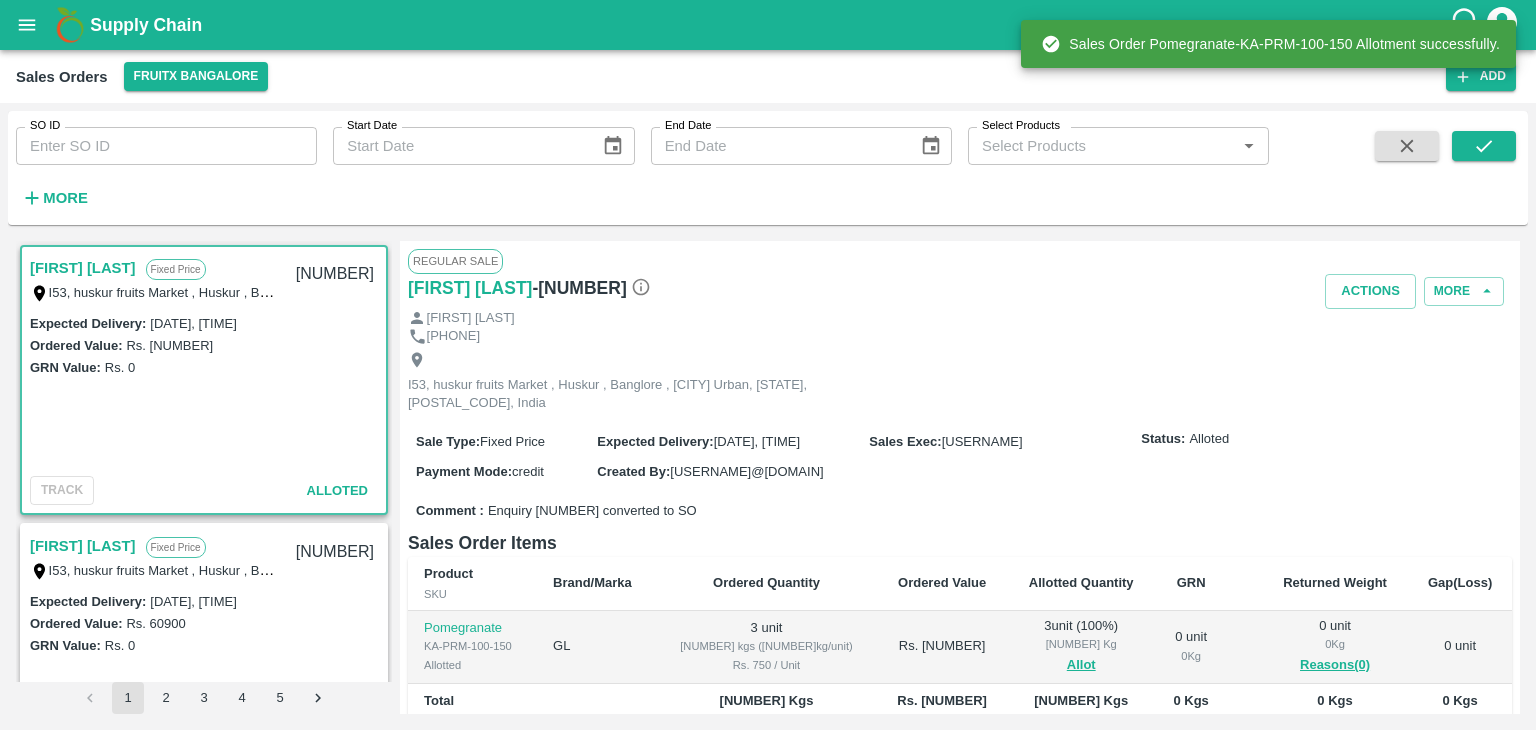 drag, startPoint x: 1210, startPoint y: 372, endPoint x: 1096, endPoint y: 353, distance: 115.57249 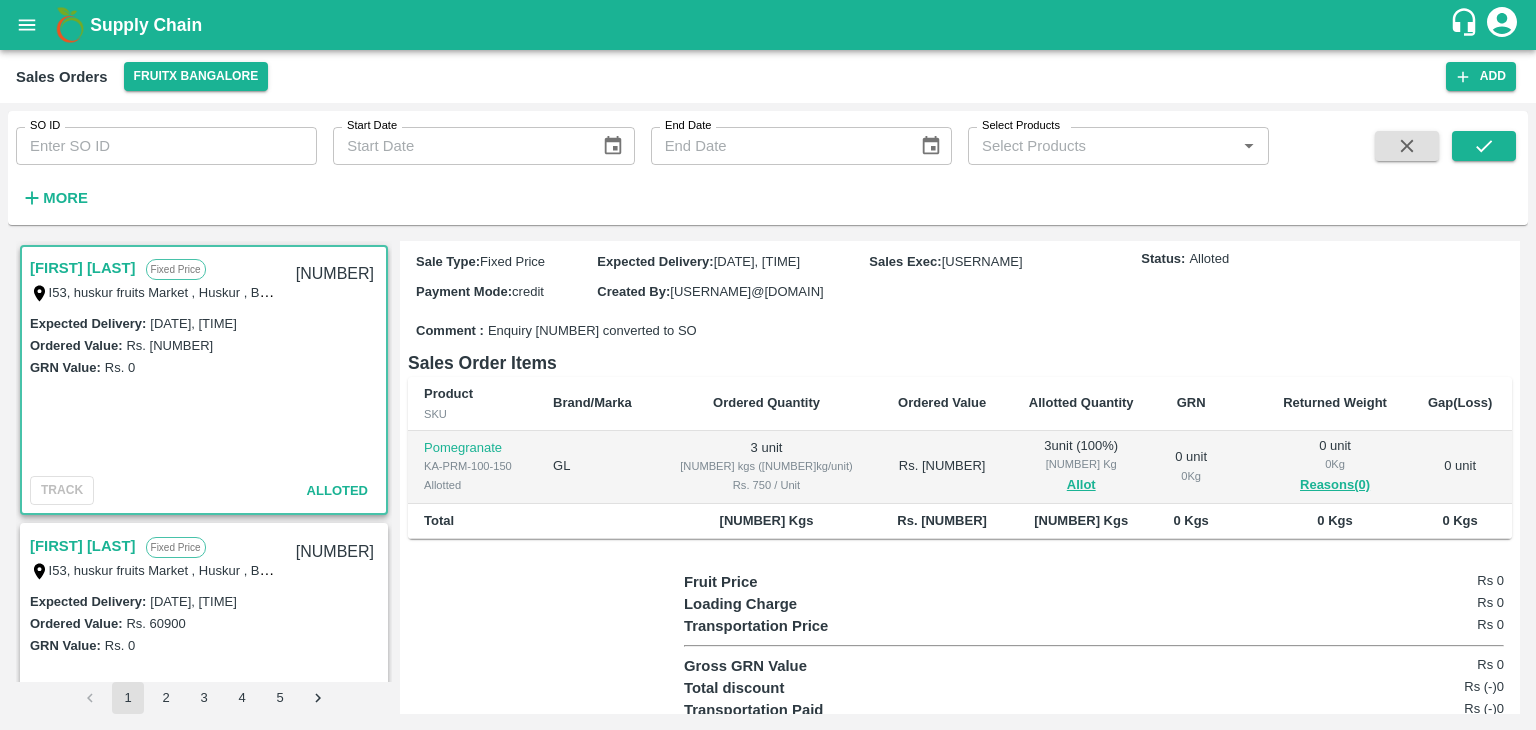 scroll, scrollTop: 179, scrollLeft: 0, axis: vertical 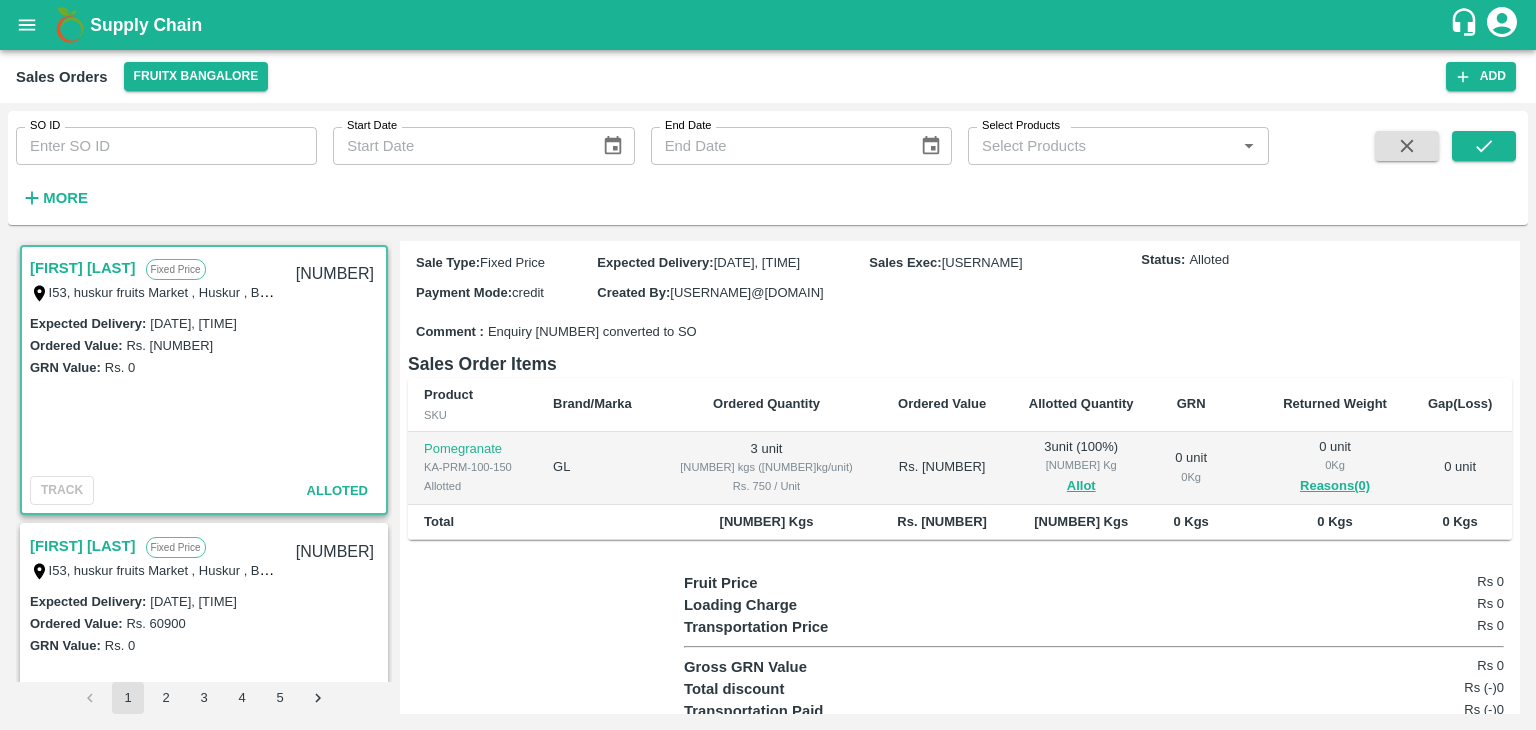 click on "[NUMBER]" at bounding box center [335, 552] 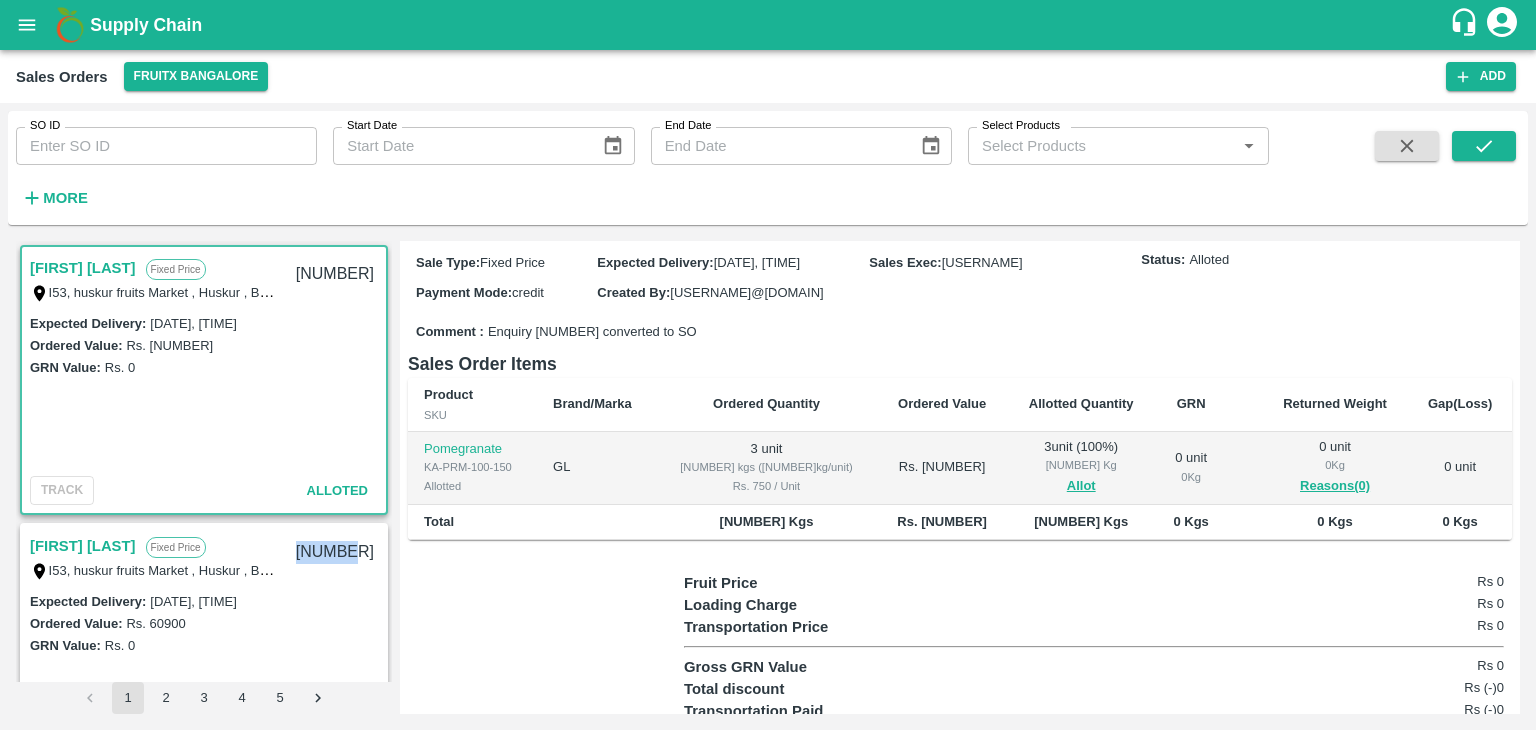 click on "601060" at bounding box center (335, 552) 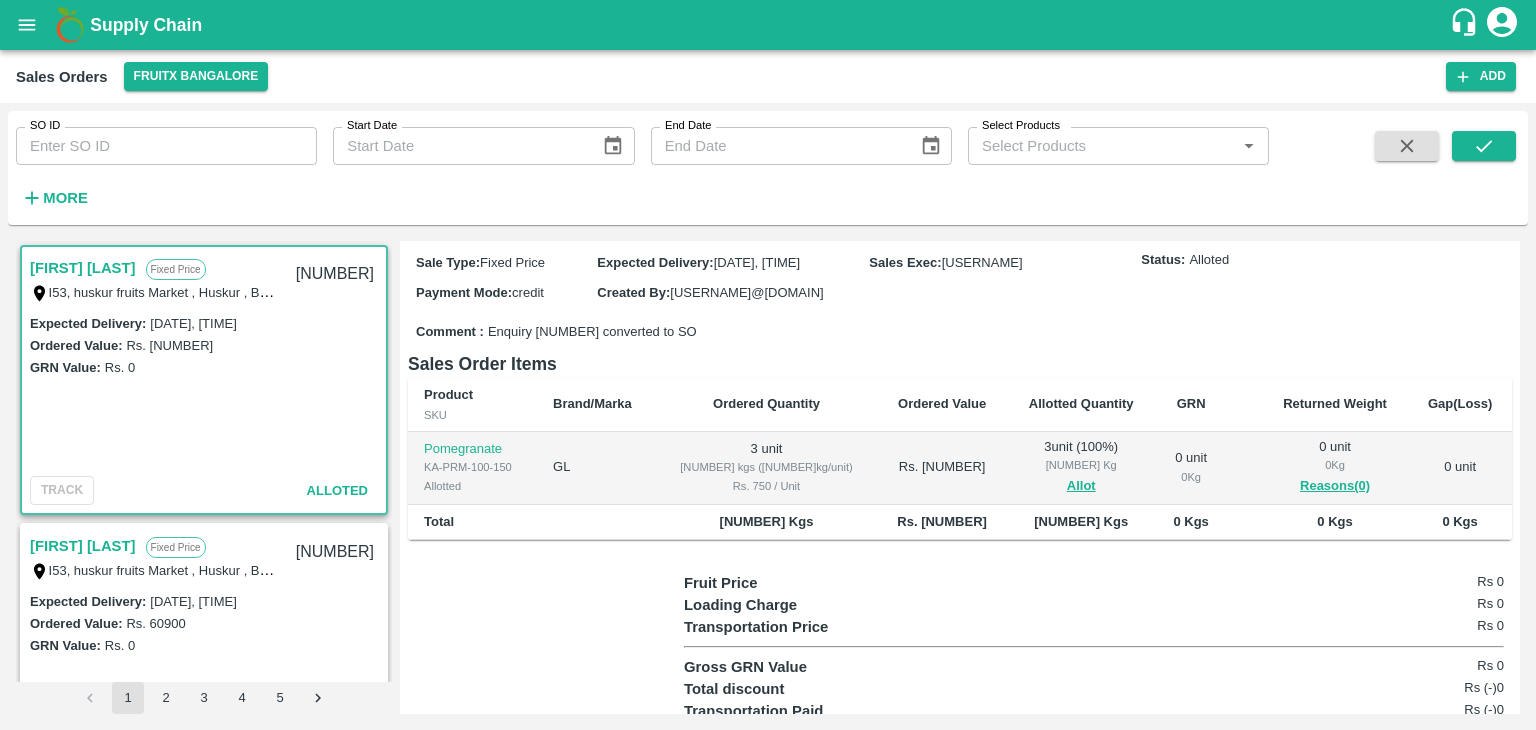 click on "GRN Value: Rs.   0" at bounding box center (204, 367) 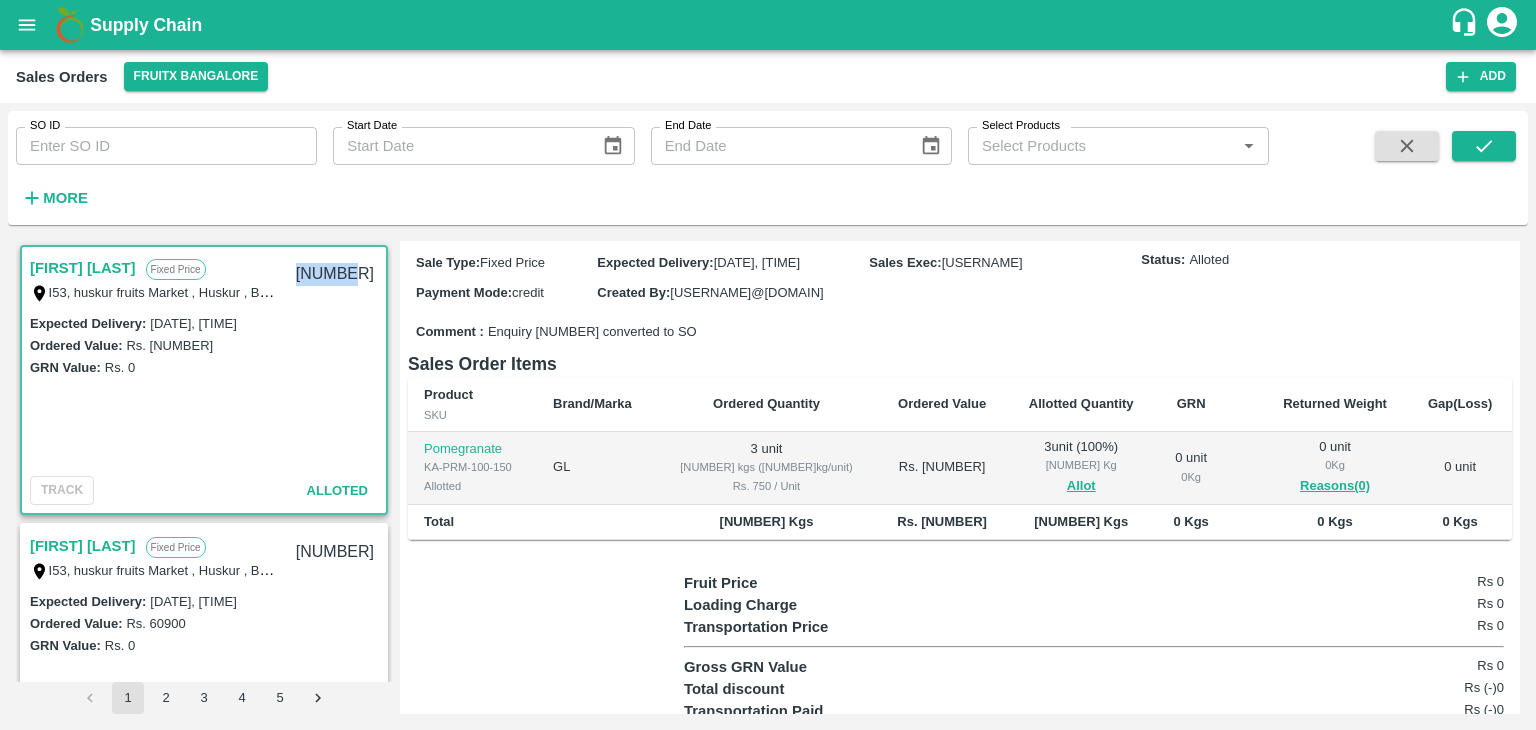 click on "601061" at bounding box center (335, 274) 